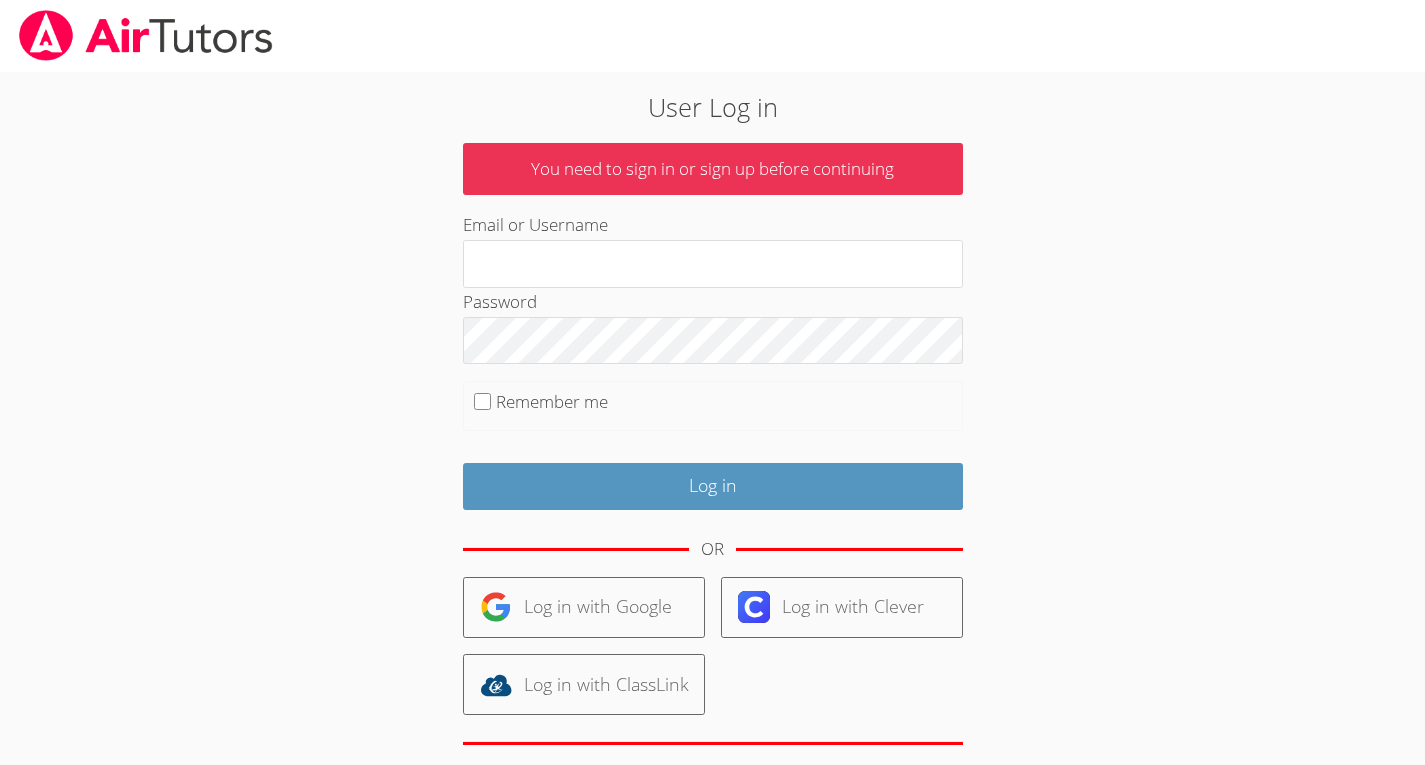 scroll, scrollTop: 0, scrollLeft: 0, axis: both 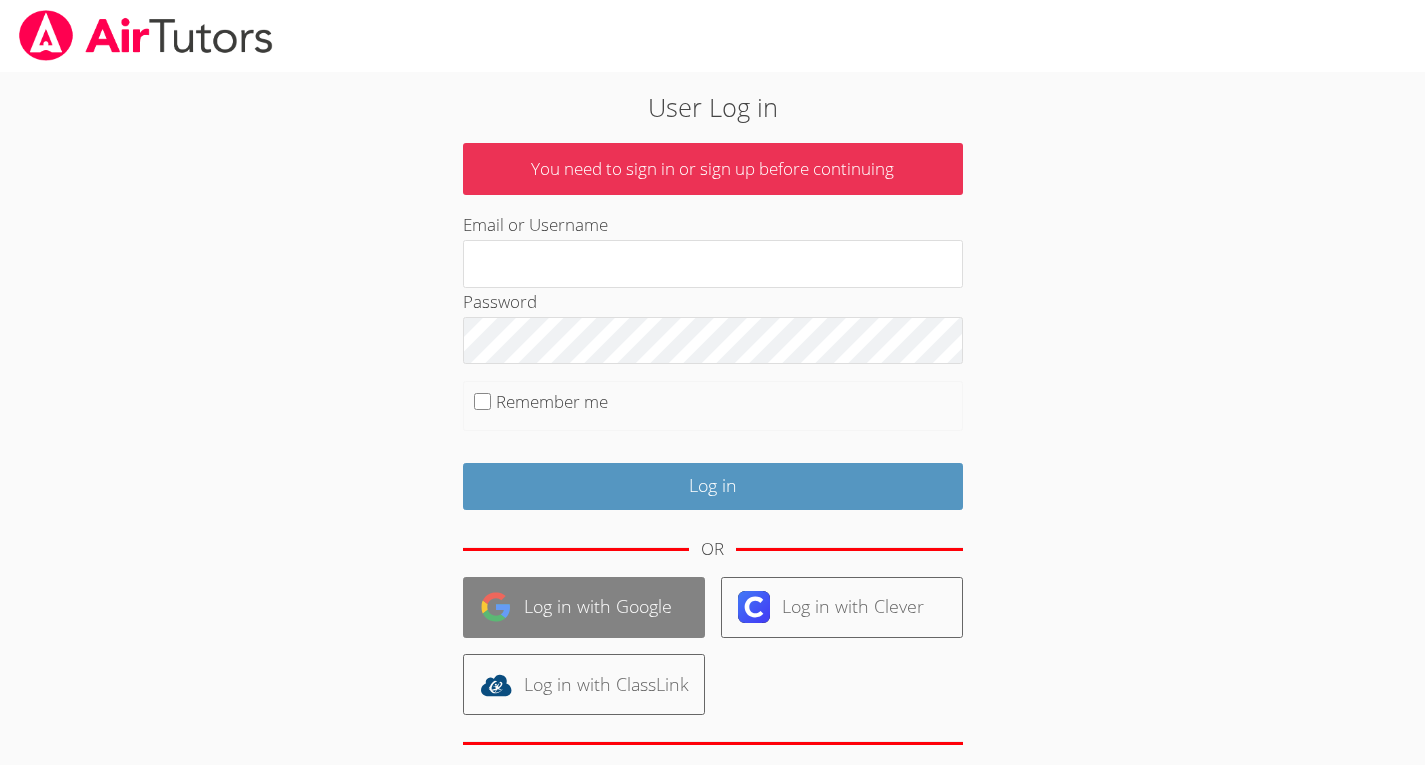 click on "Log in with Google" at bounding box center [584, 607] 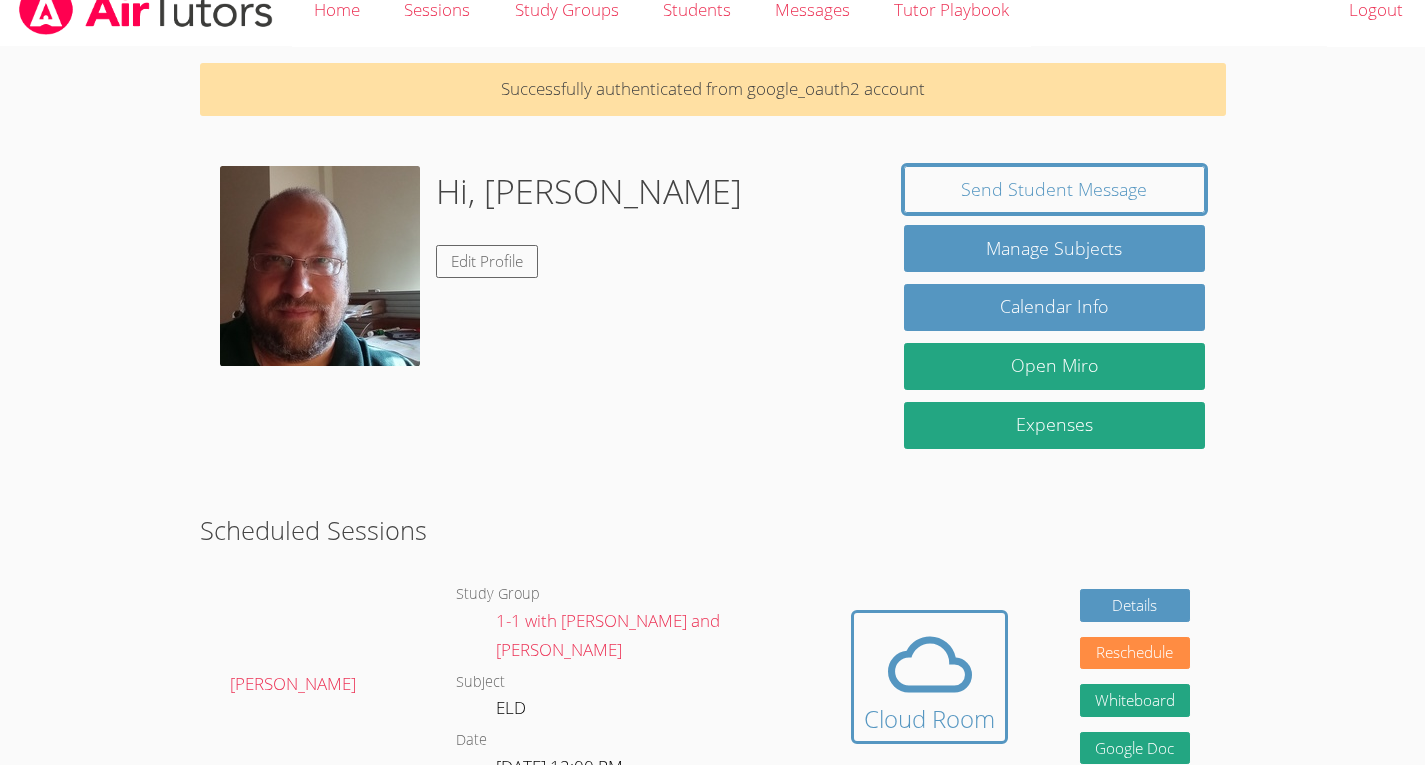 scroll, scrollTop: 0, scrollLeft: 0, axis: both 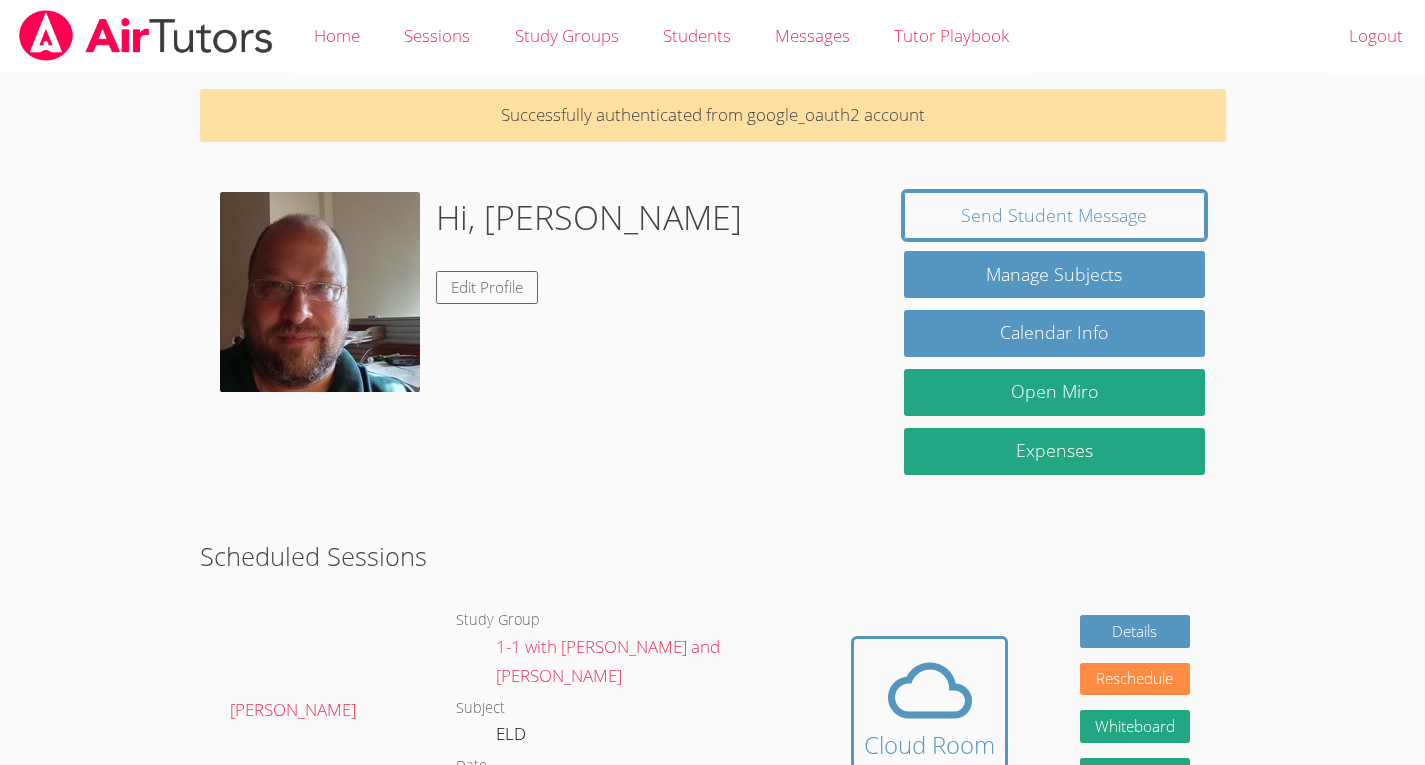 click on "Hi, Konstantin Edit Profile" at bounding box center (541, 292) 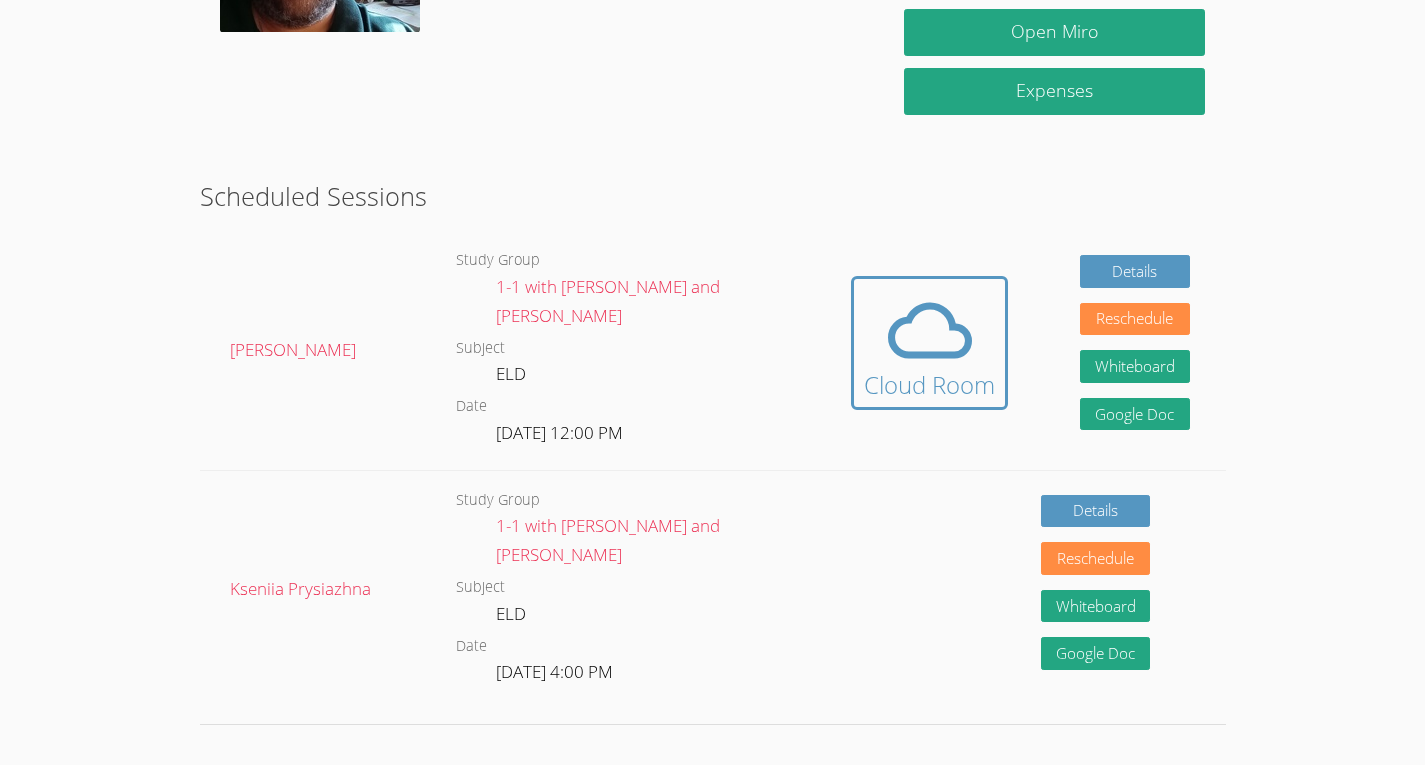scroll, scrollTop: 380, scrollLeft: 0, axis: vertical 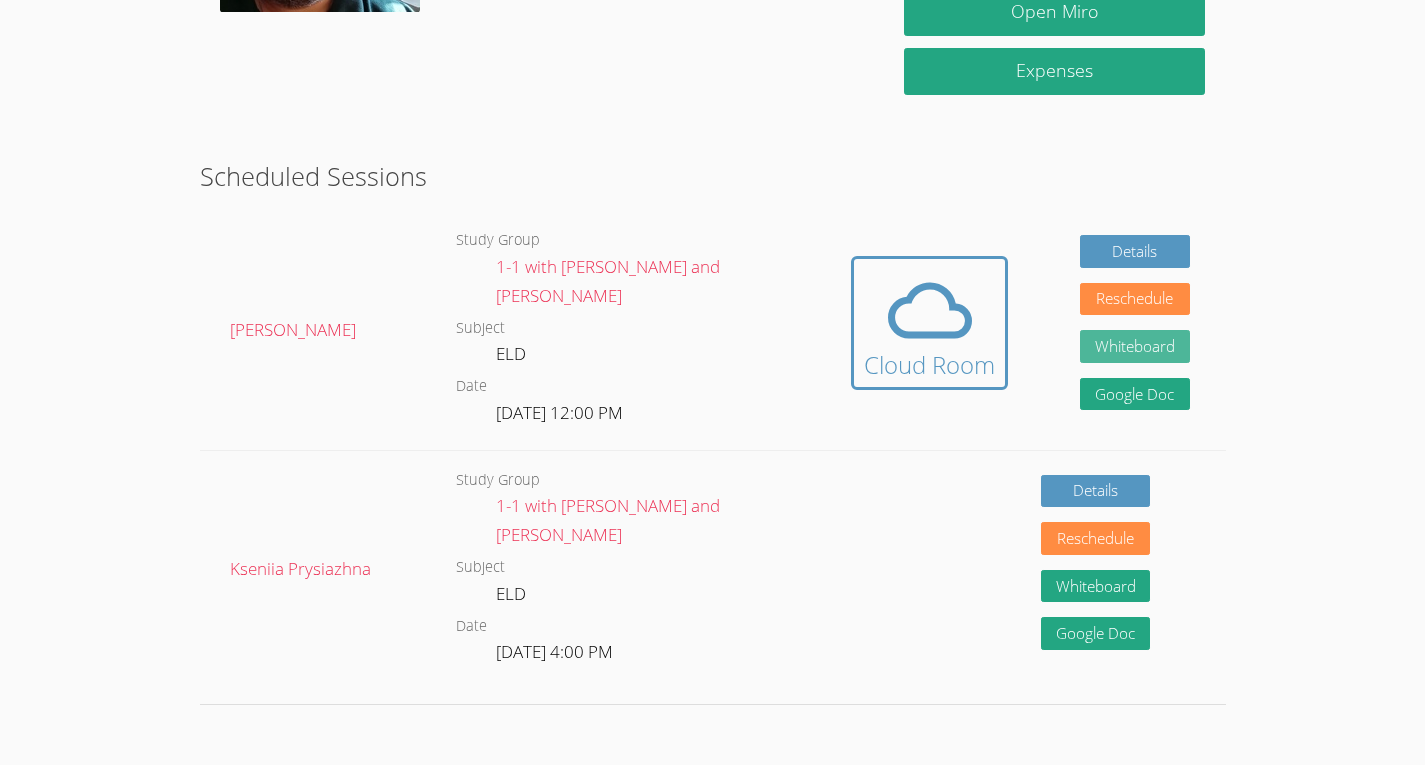 click on "Whiteboard" at bounding box center (1135, 346) 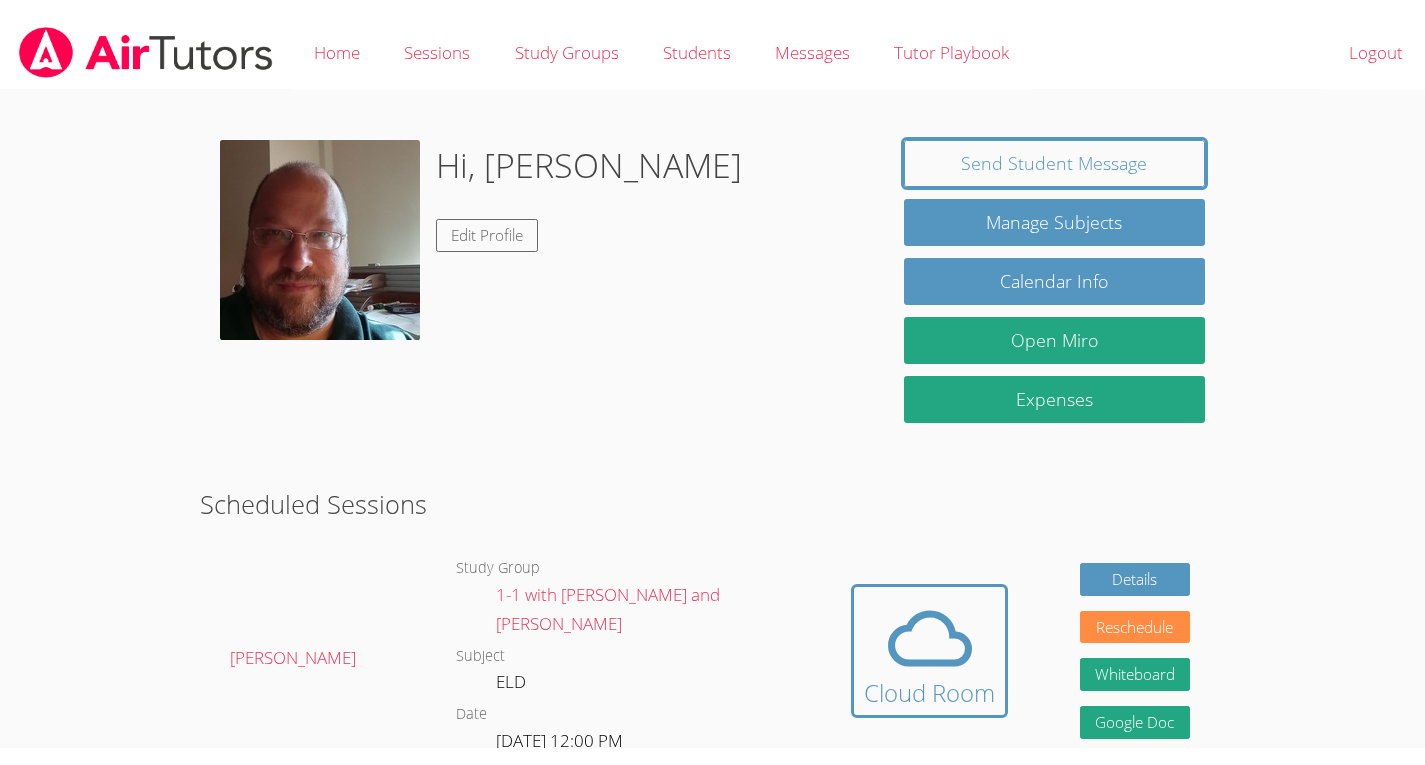 scroll, scrollTop: 0, scrollLeft: 0, axis: both 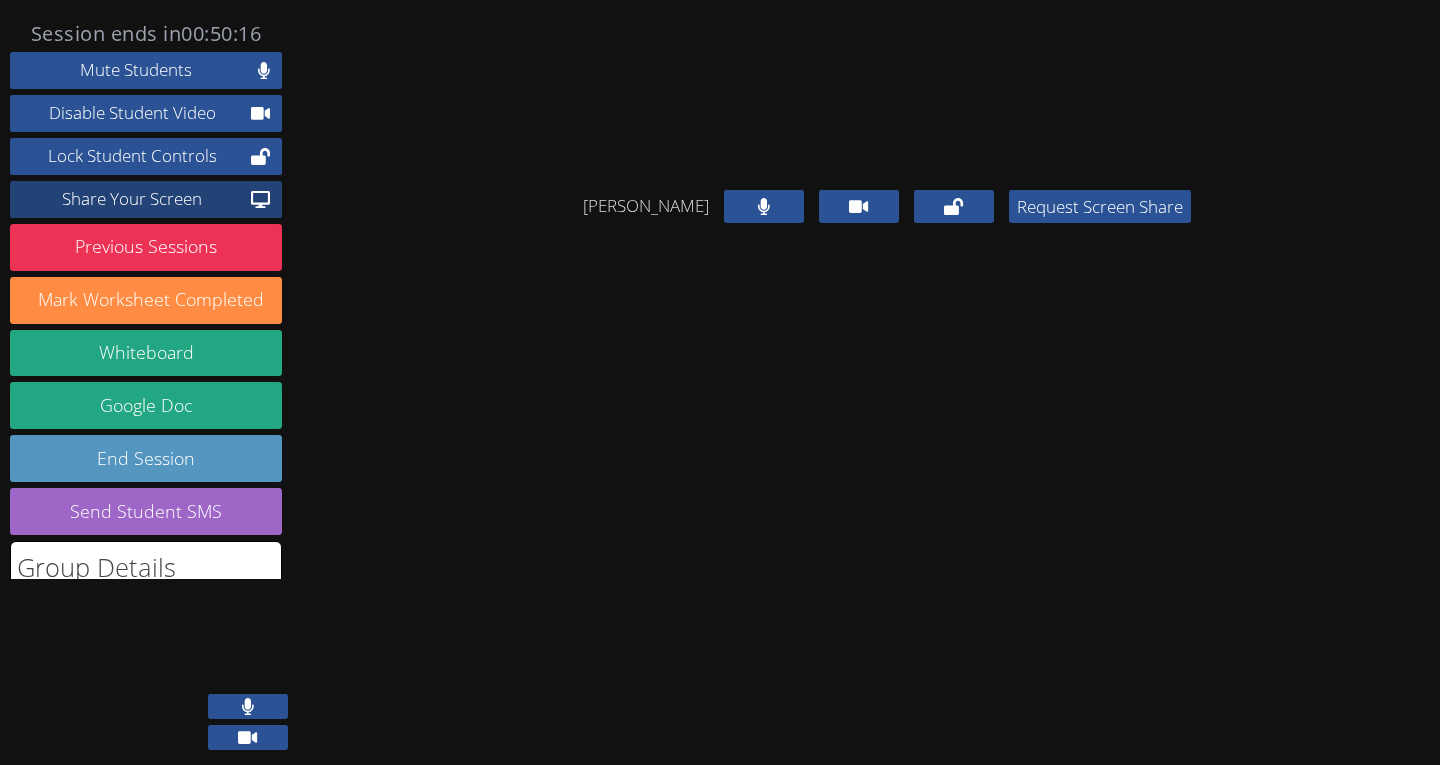 click on "Share Your Screen" 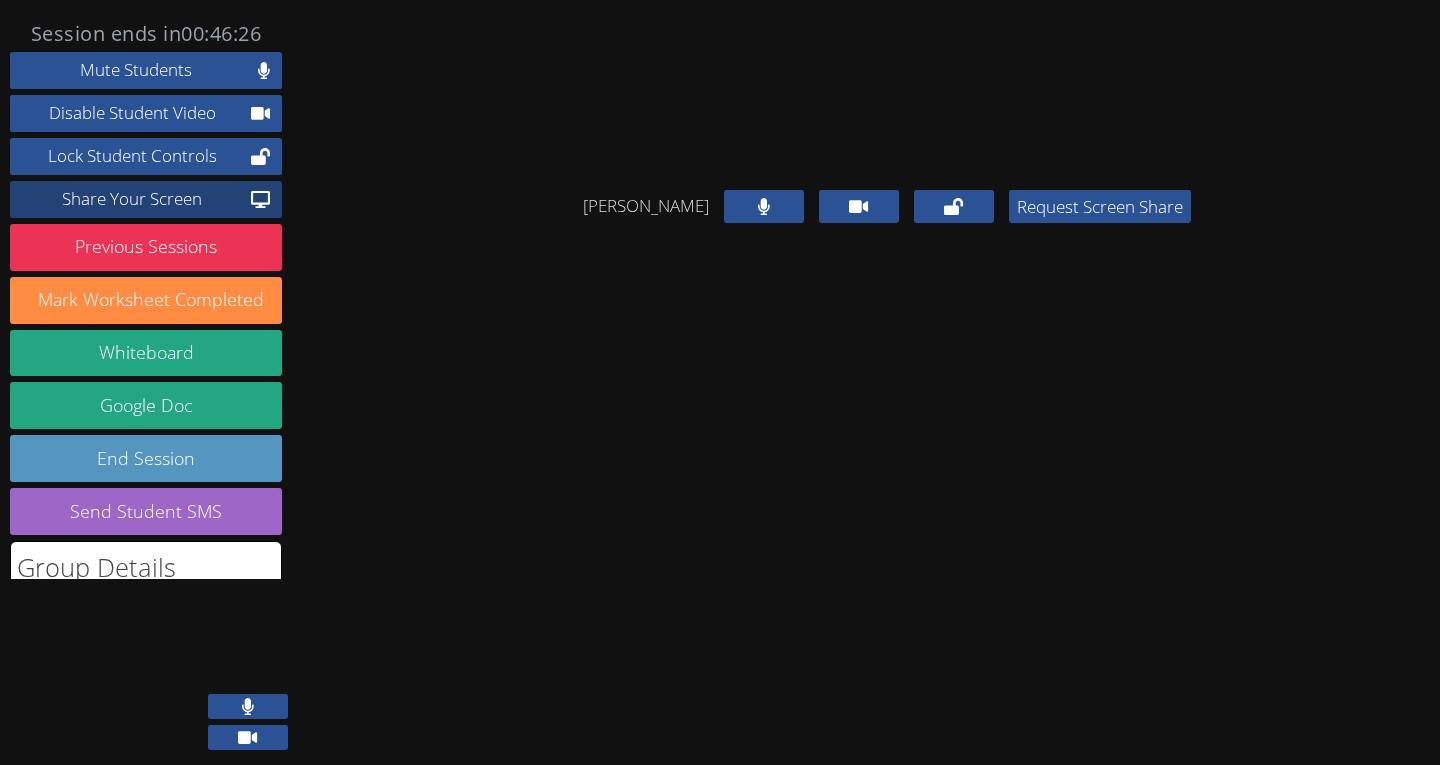 click on "Share Your Screen" 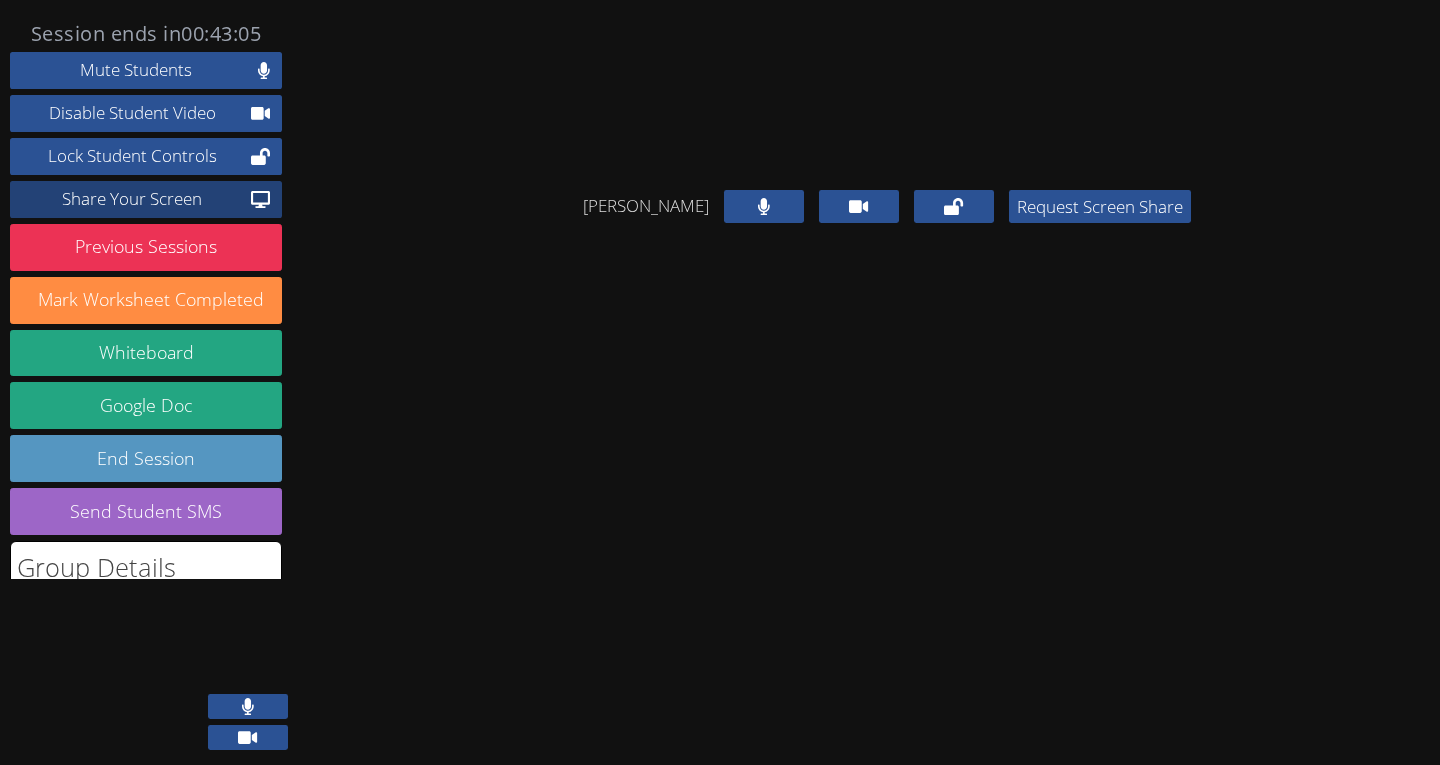 click on "Share Your Screen" 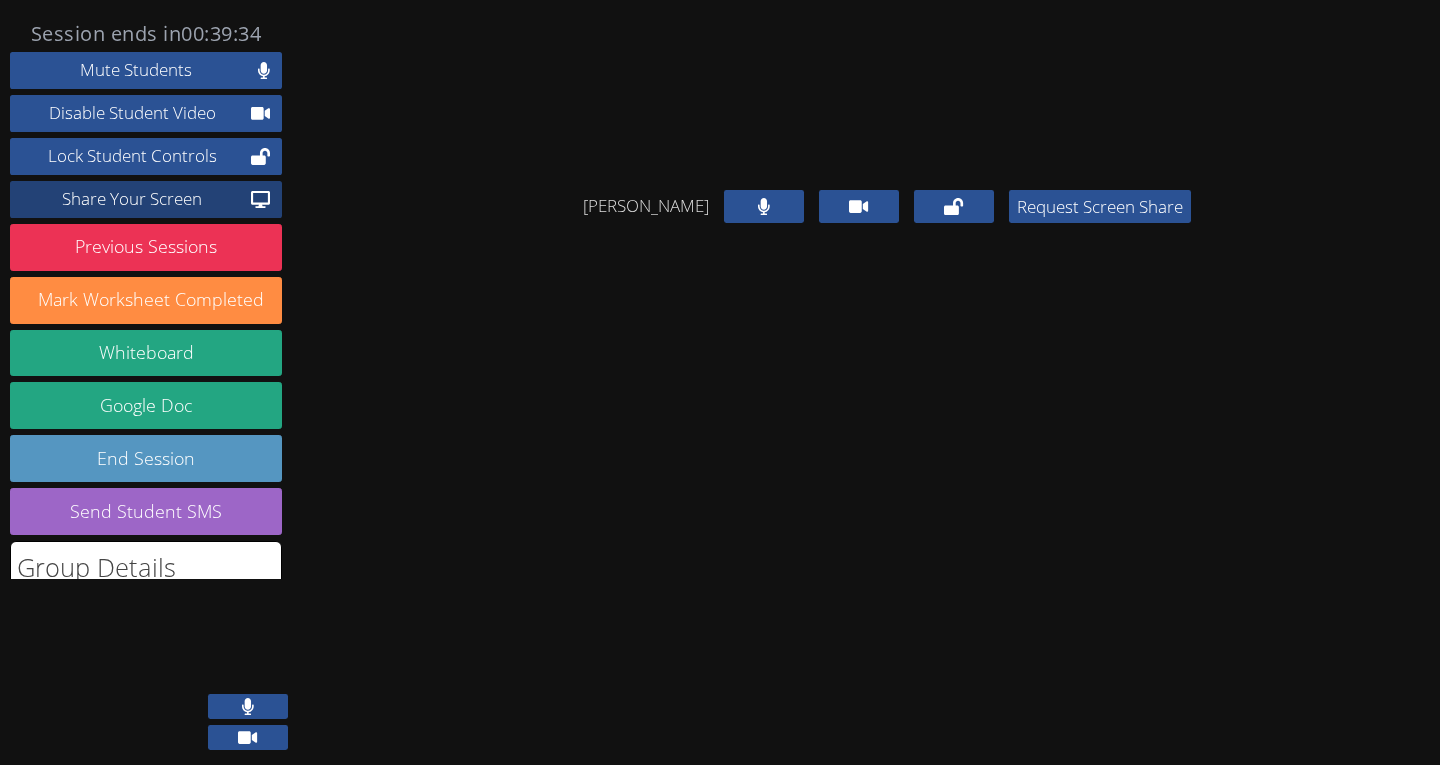 click on "Share Your Screen" 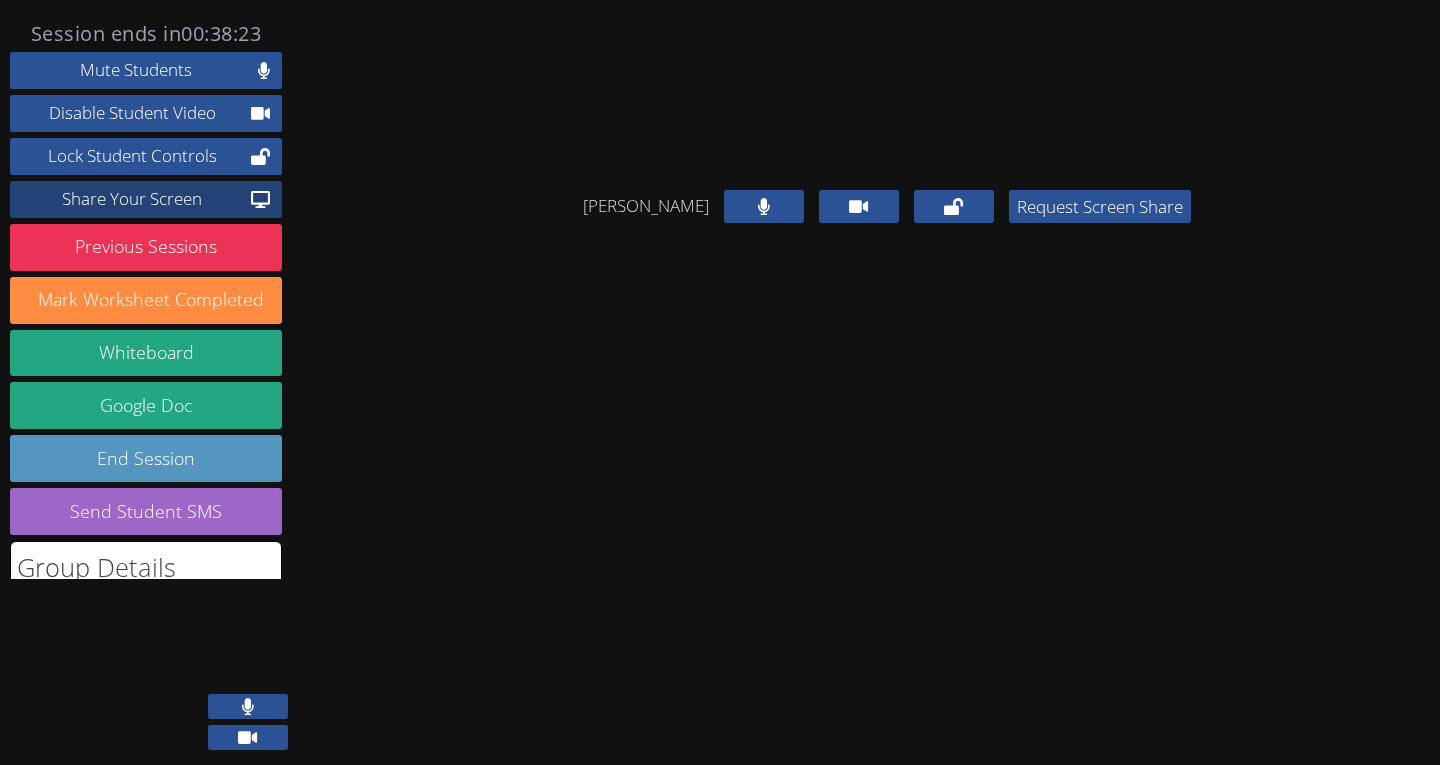 click on "Share Your Screen" 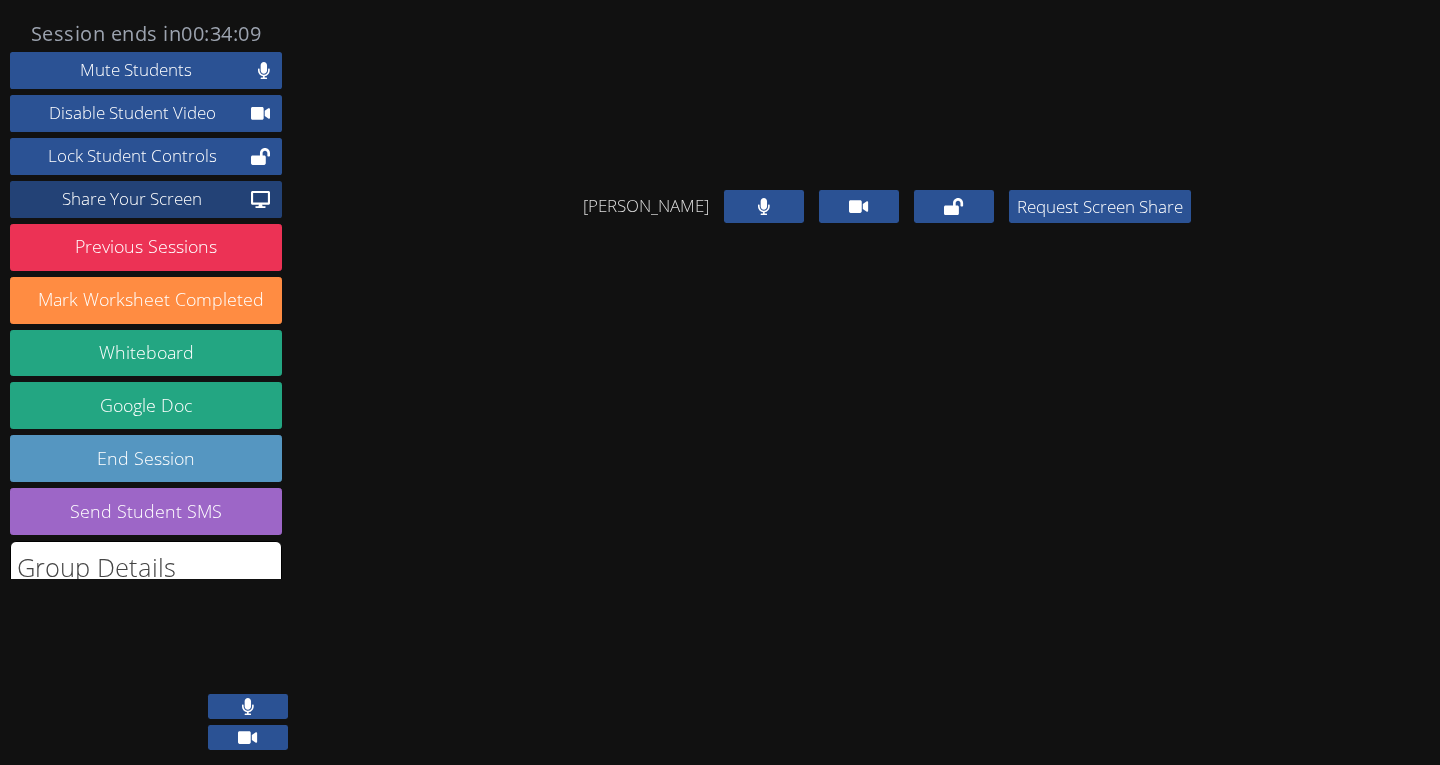 click on "Share Your Screen" 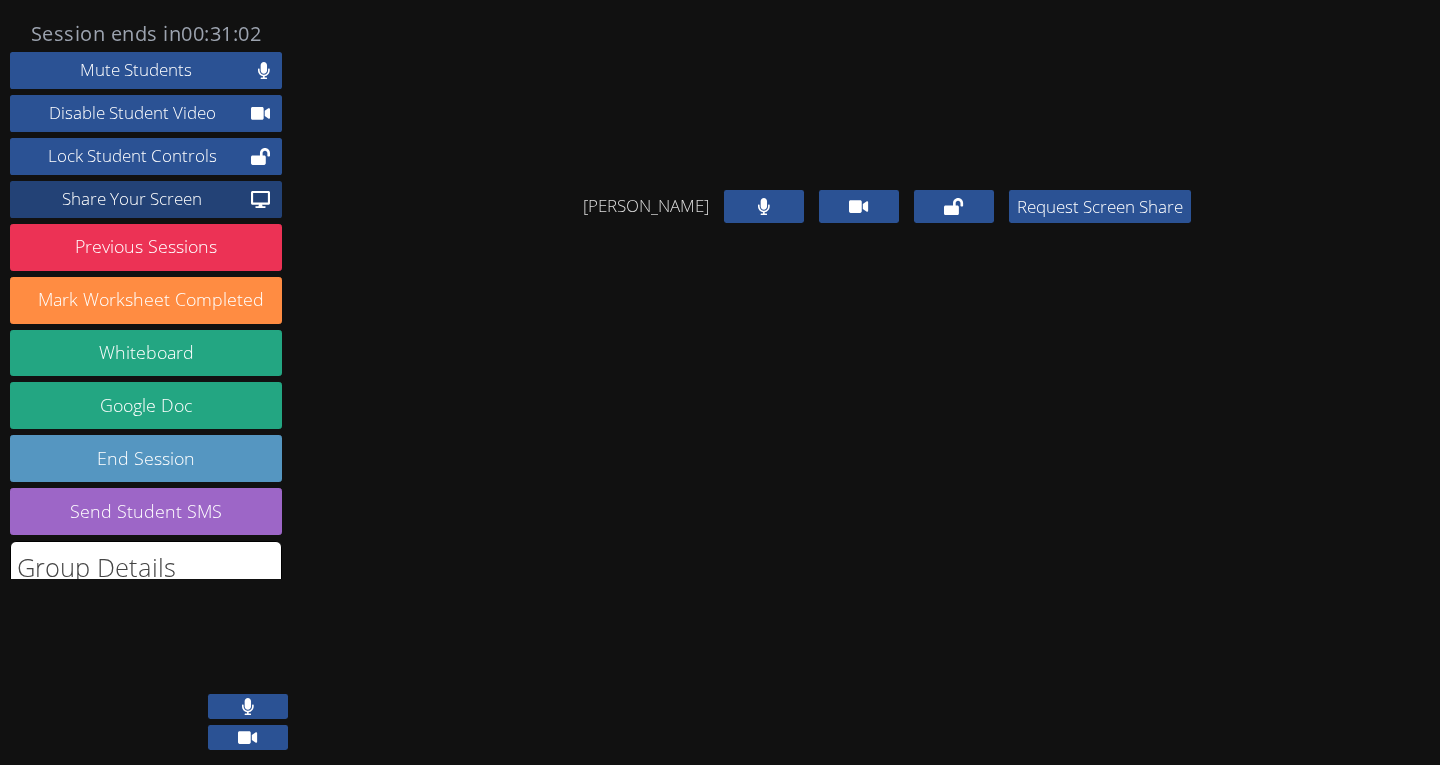 click on "Share Your Screen" 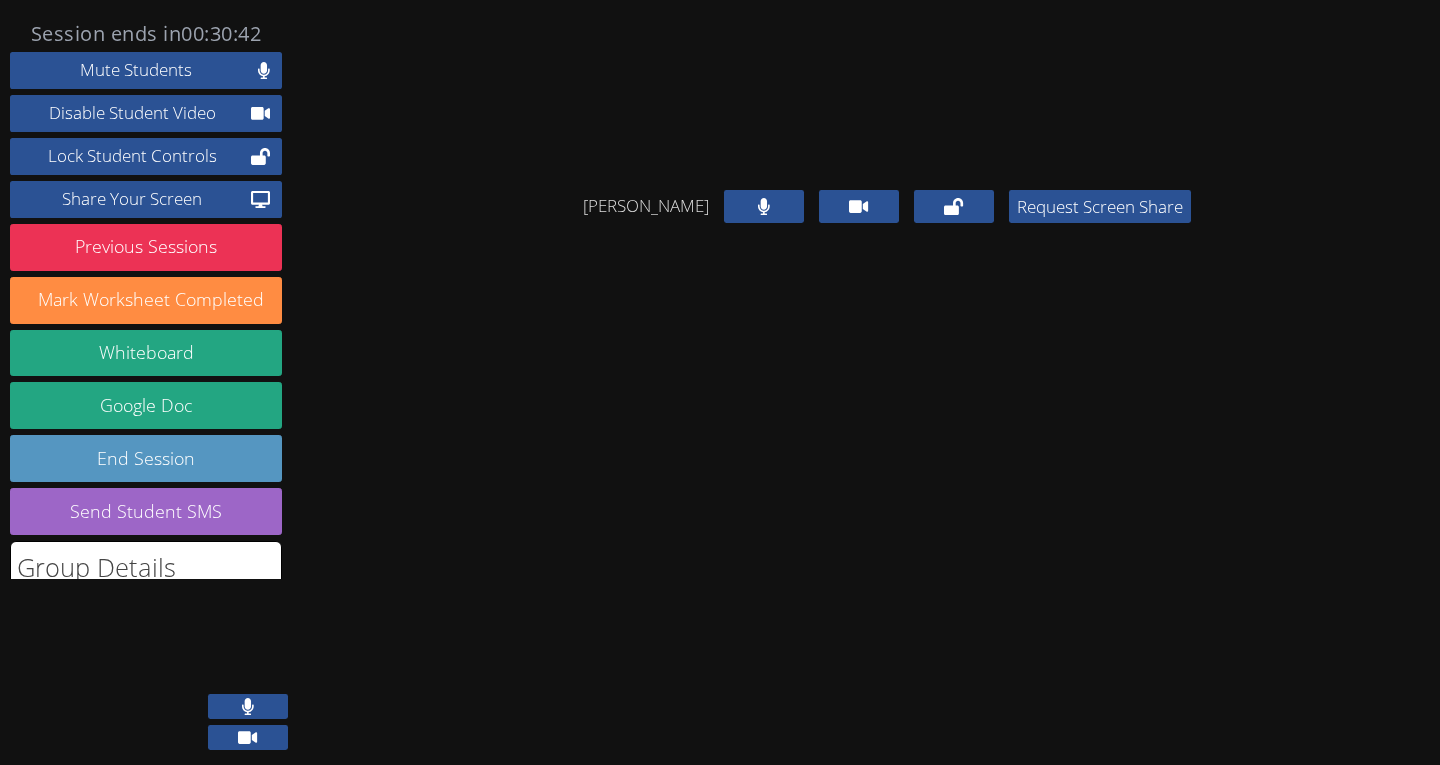 click 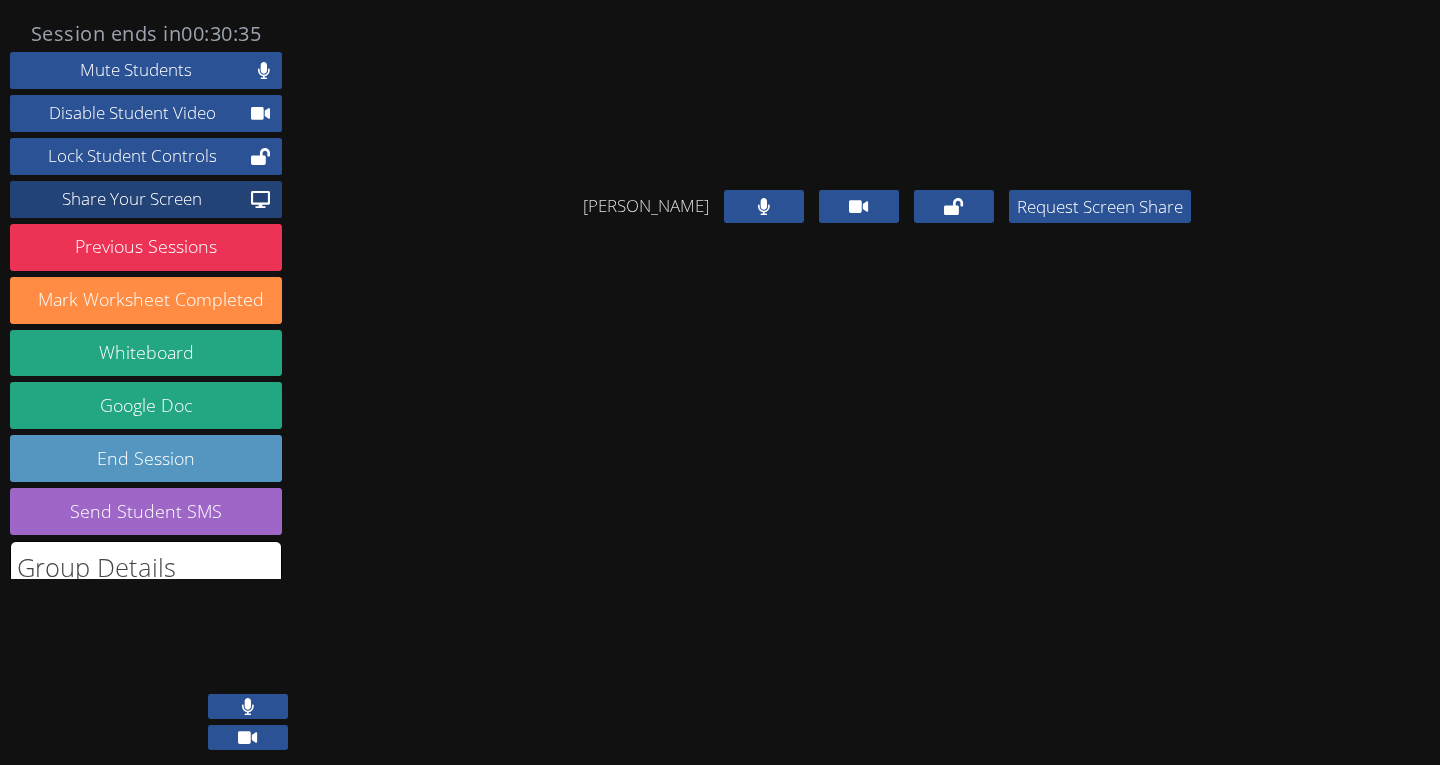 click on "Share Your Screen" 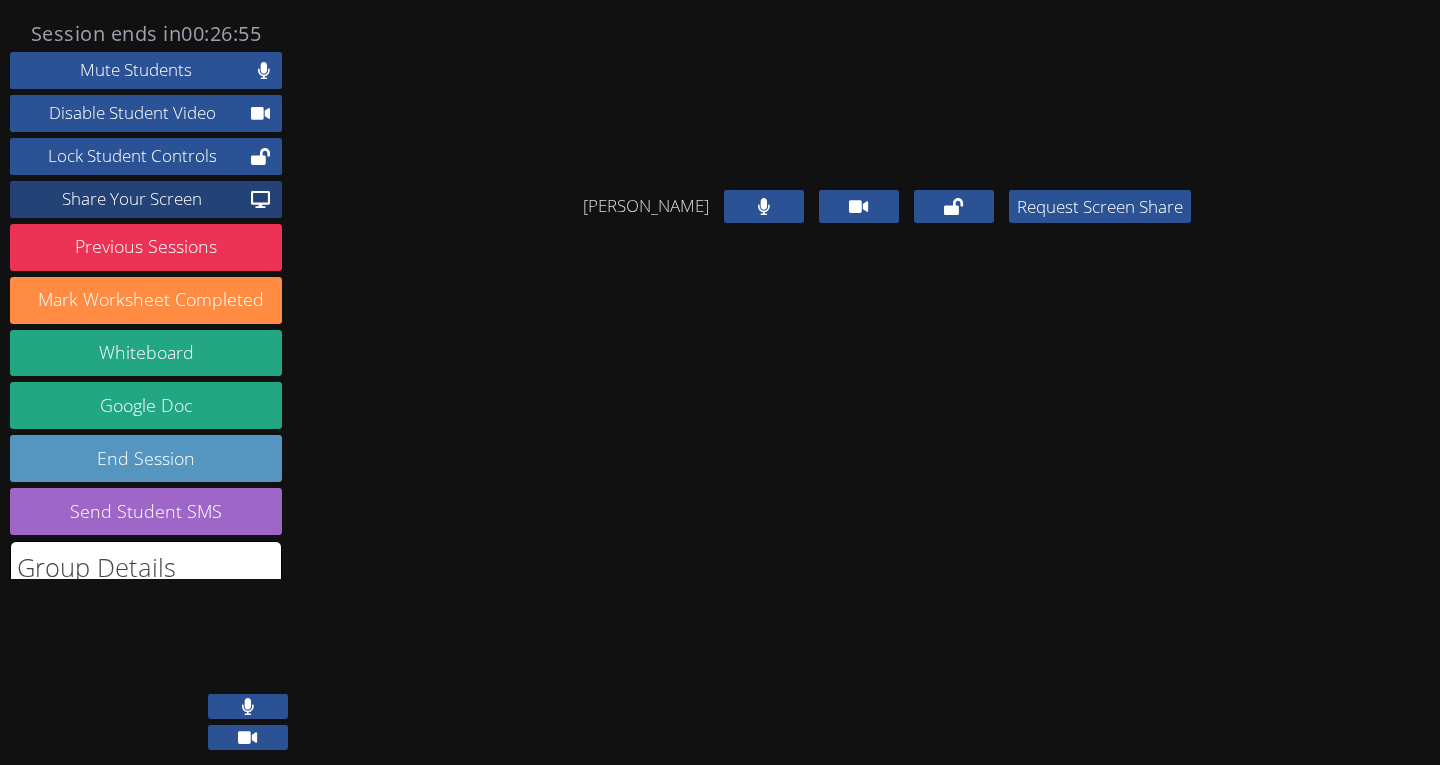 click on "Share Your Screen" 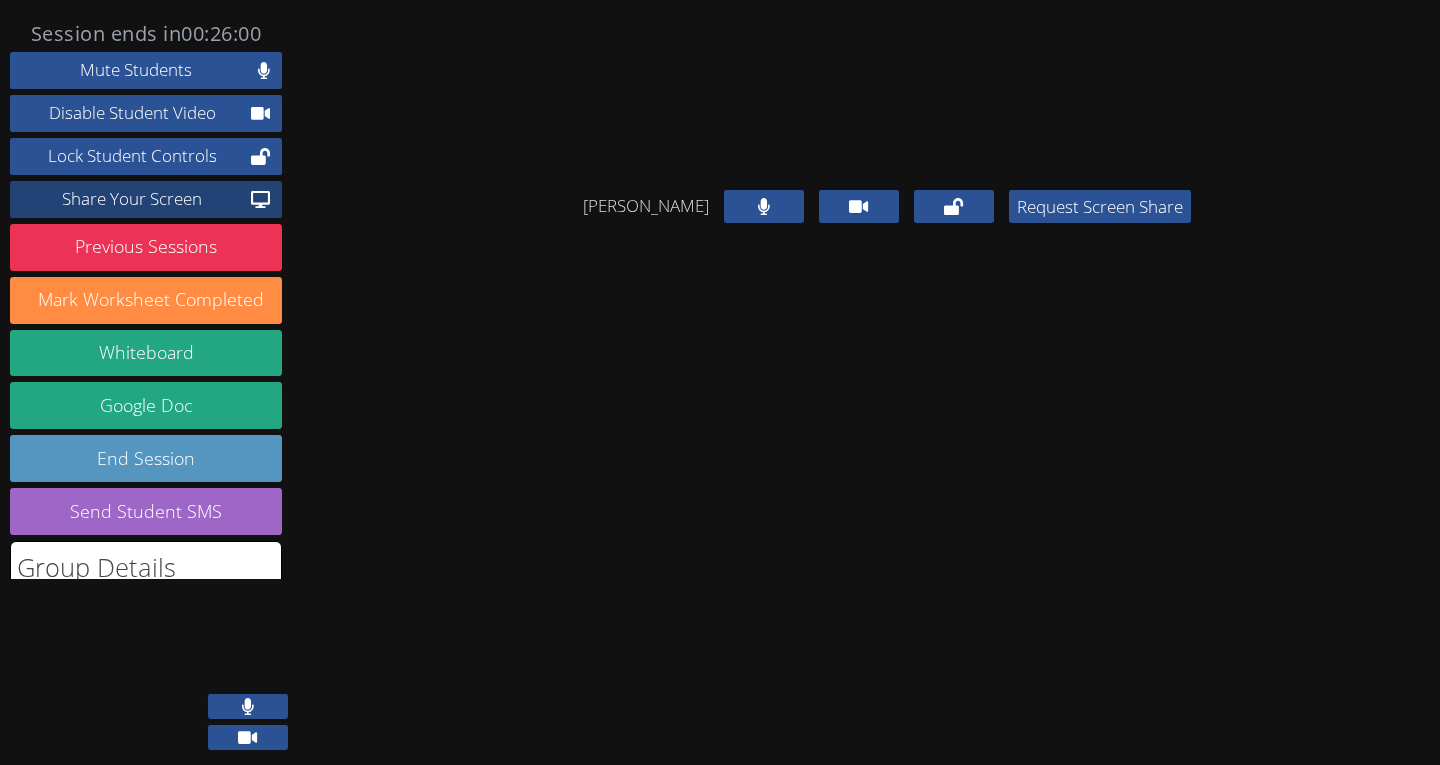click on "Share Your Screen" 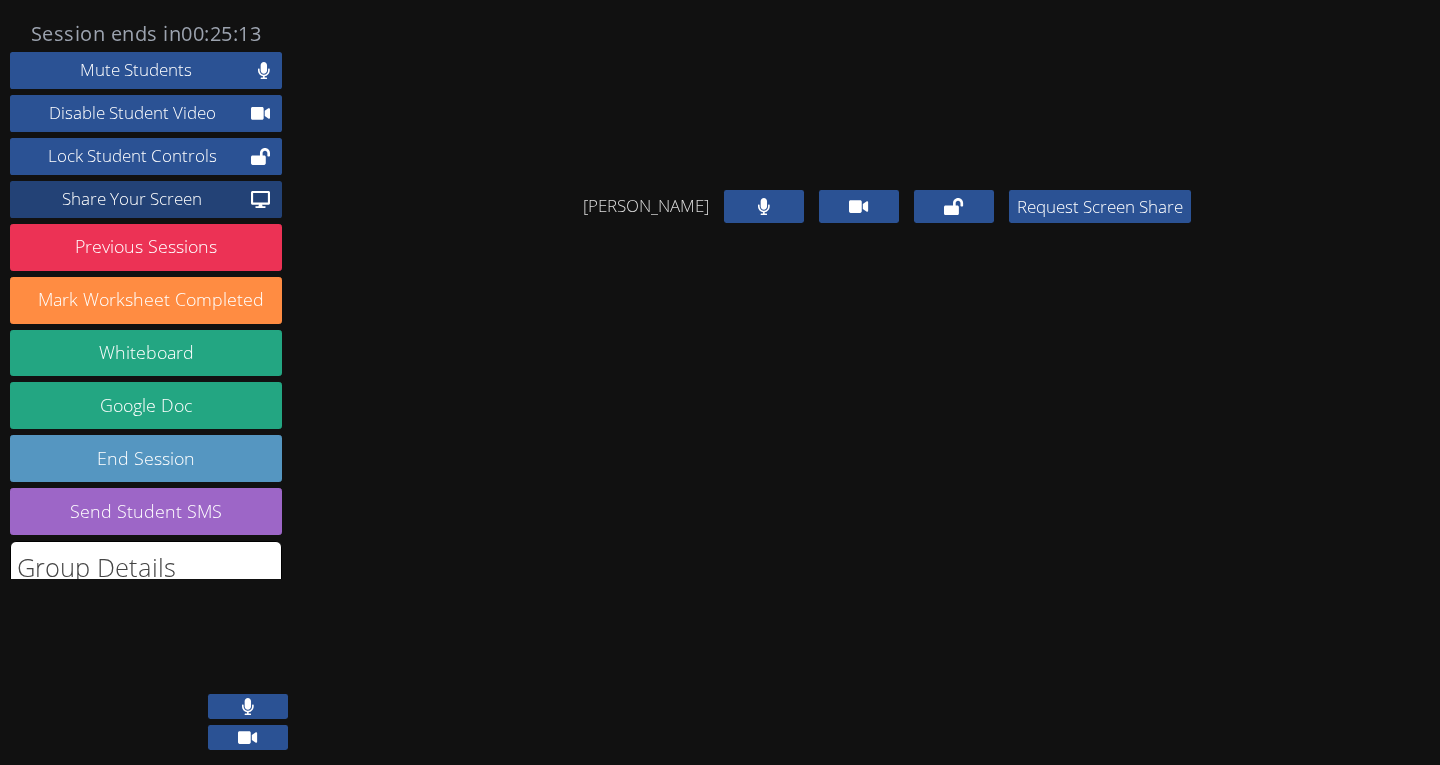 click on "Share Your Screen" 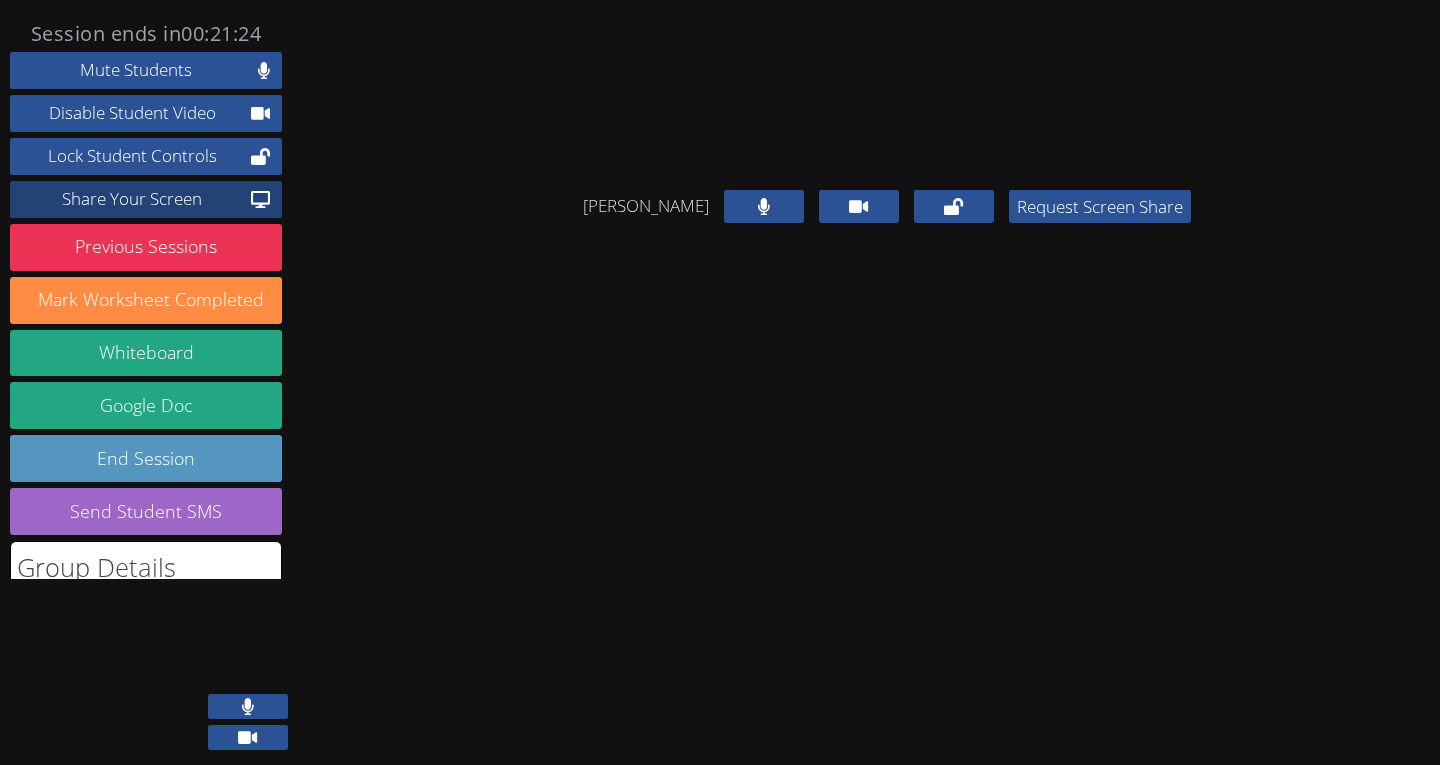 click on "Share Your Screen" 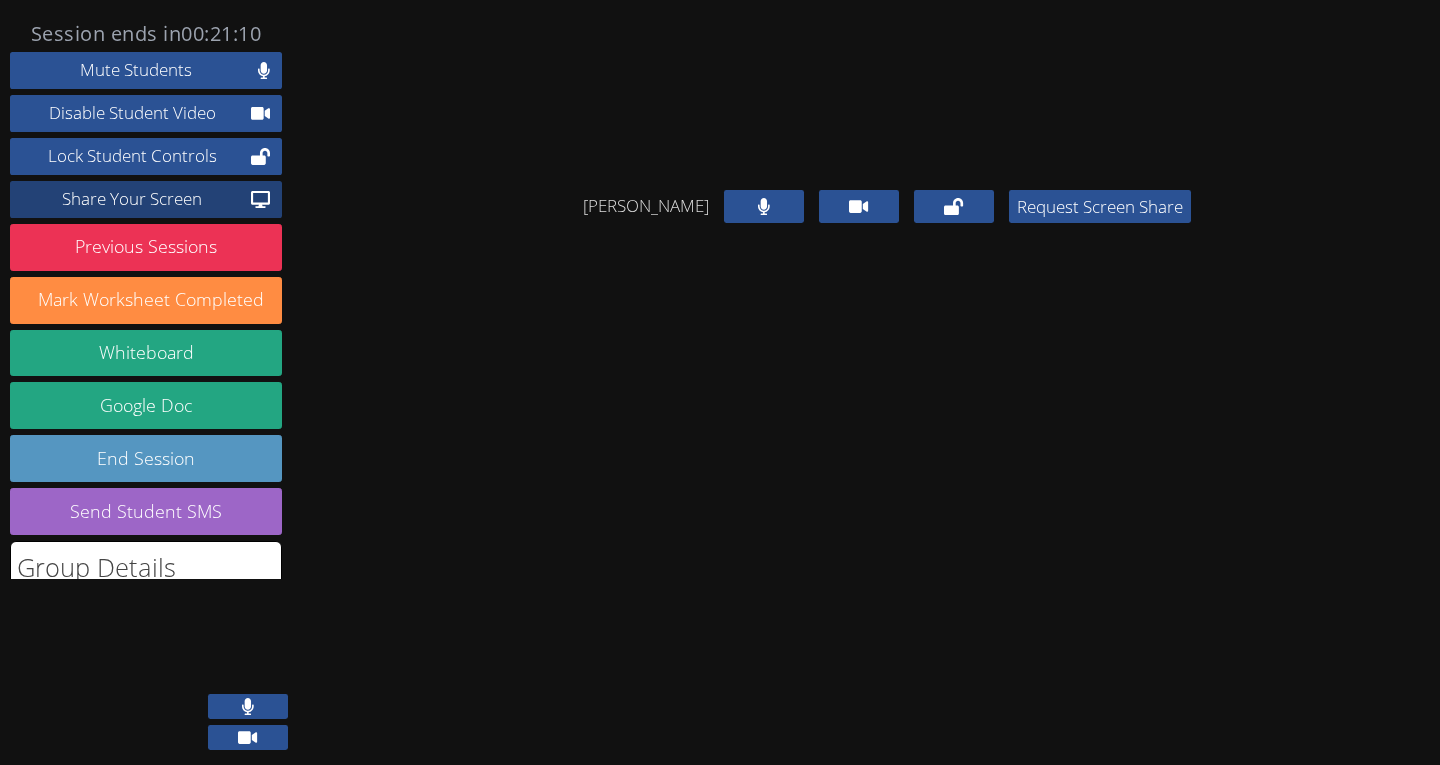 click on "Share Your Screen" 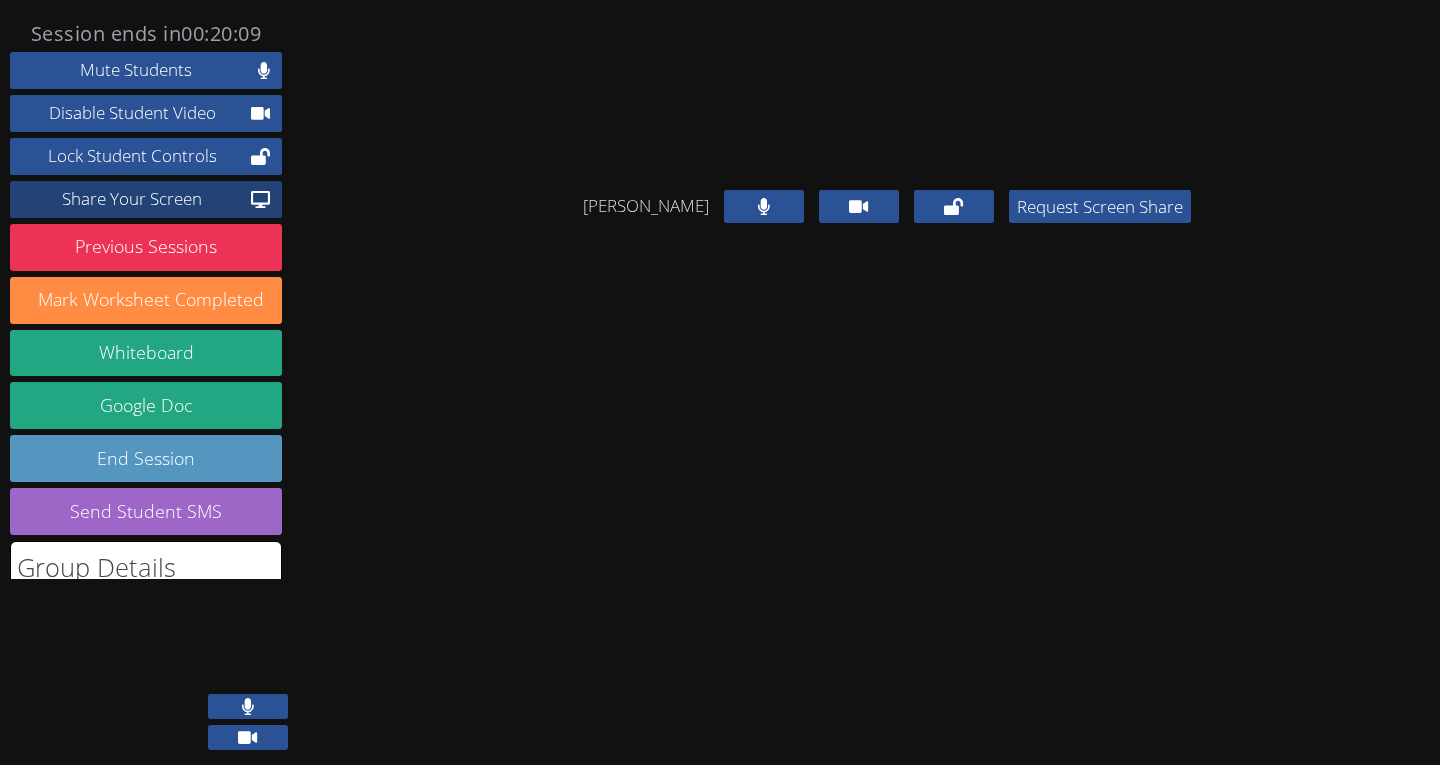 click on "Share Your Screen" 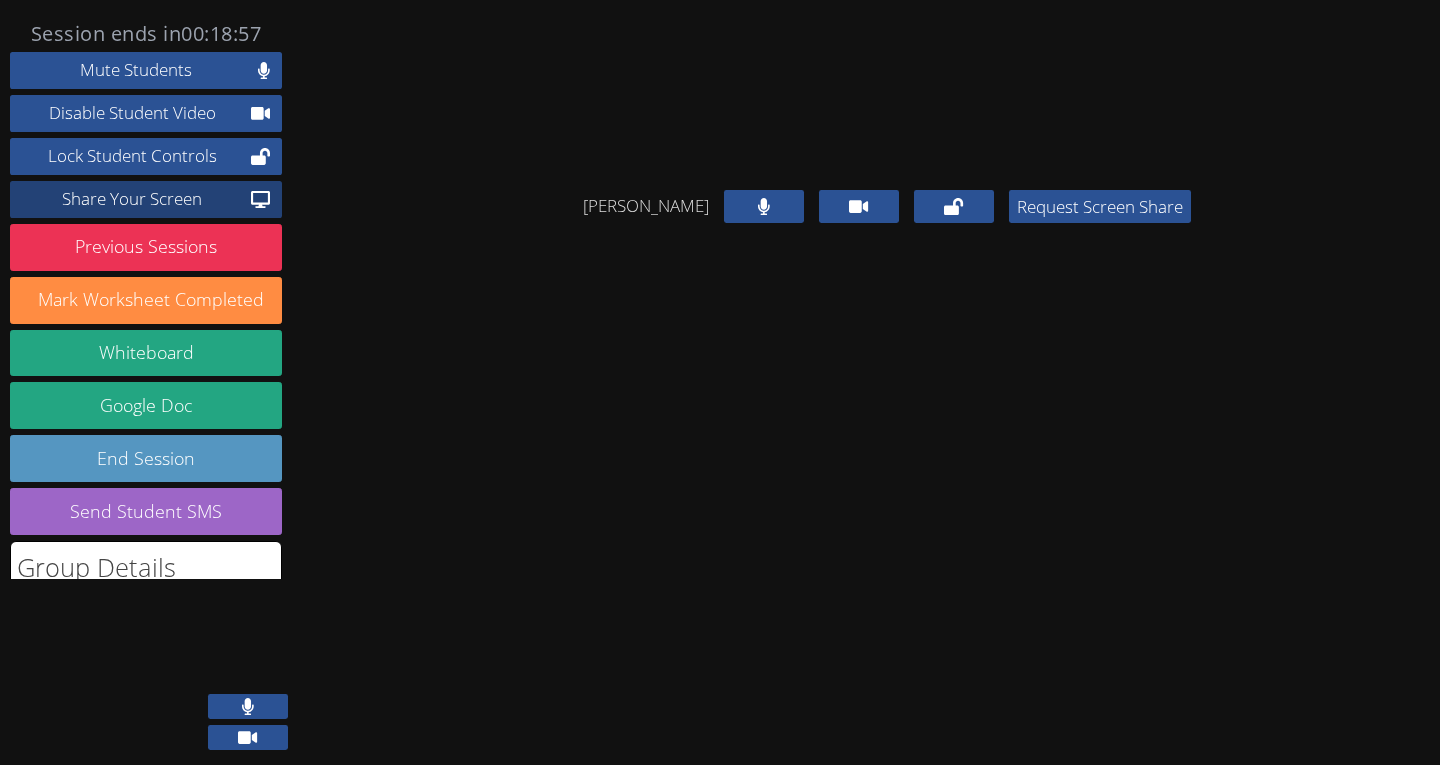 click on "Share Your Screen" 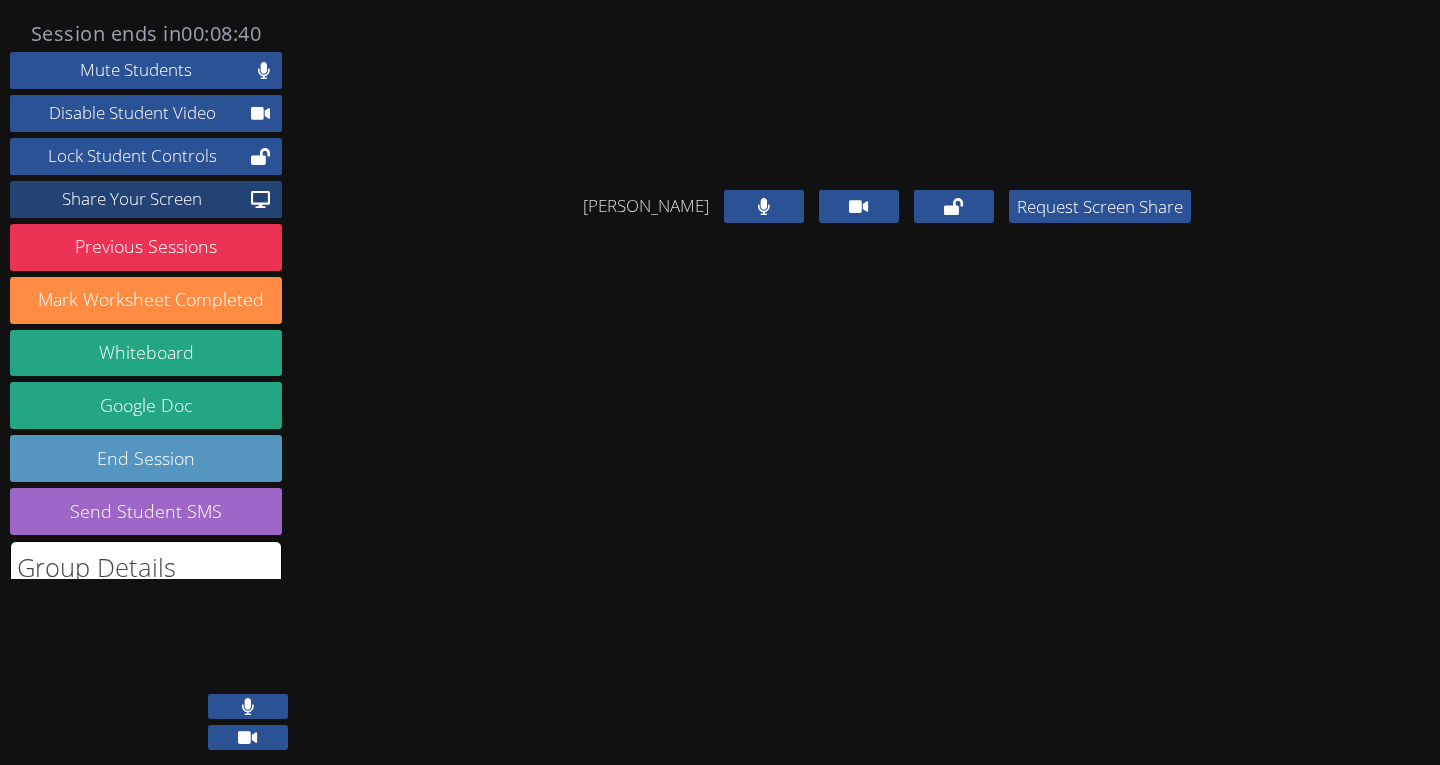 click on "Share Your Screen" 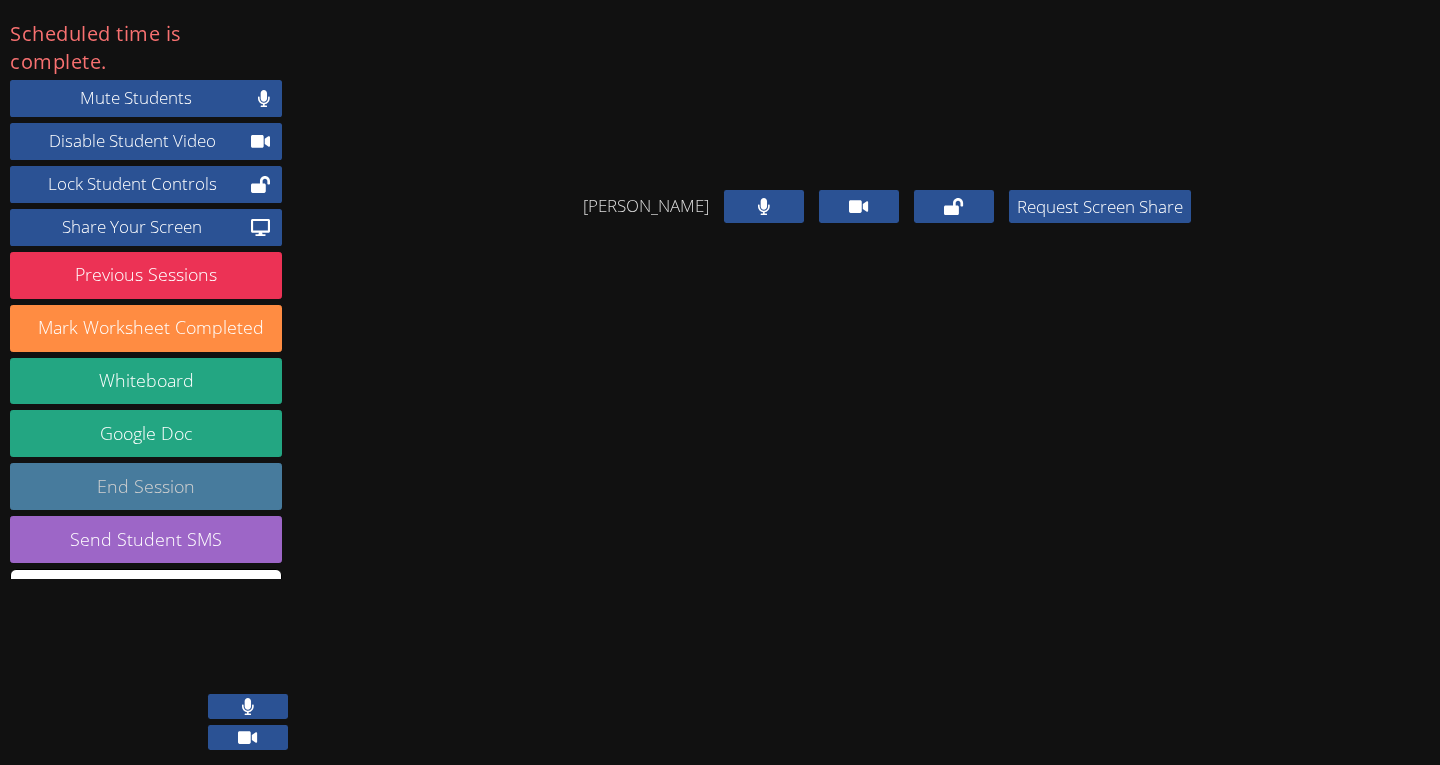 click on "End Session" 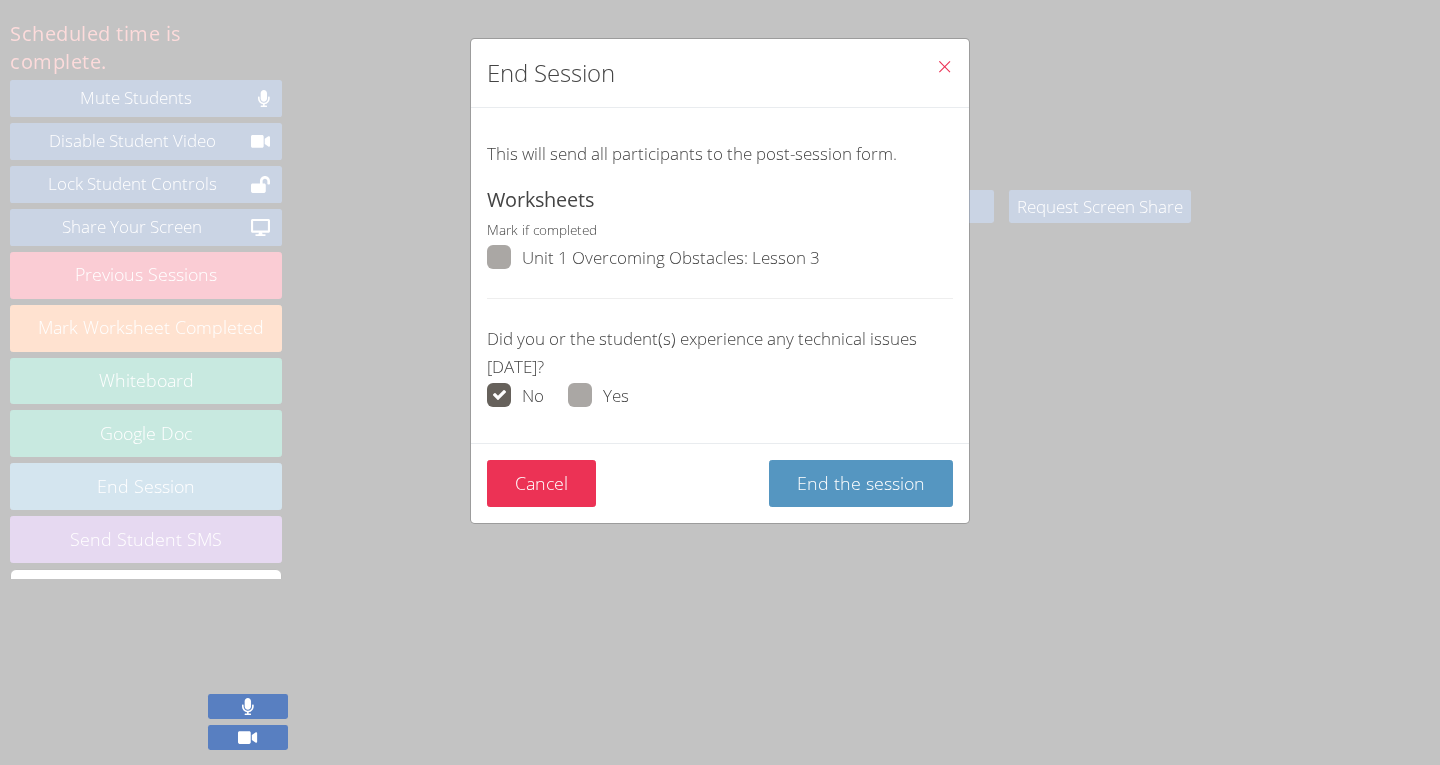 click at bounding box center (522, 271) 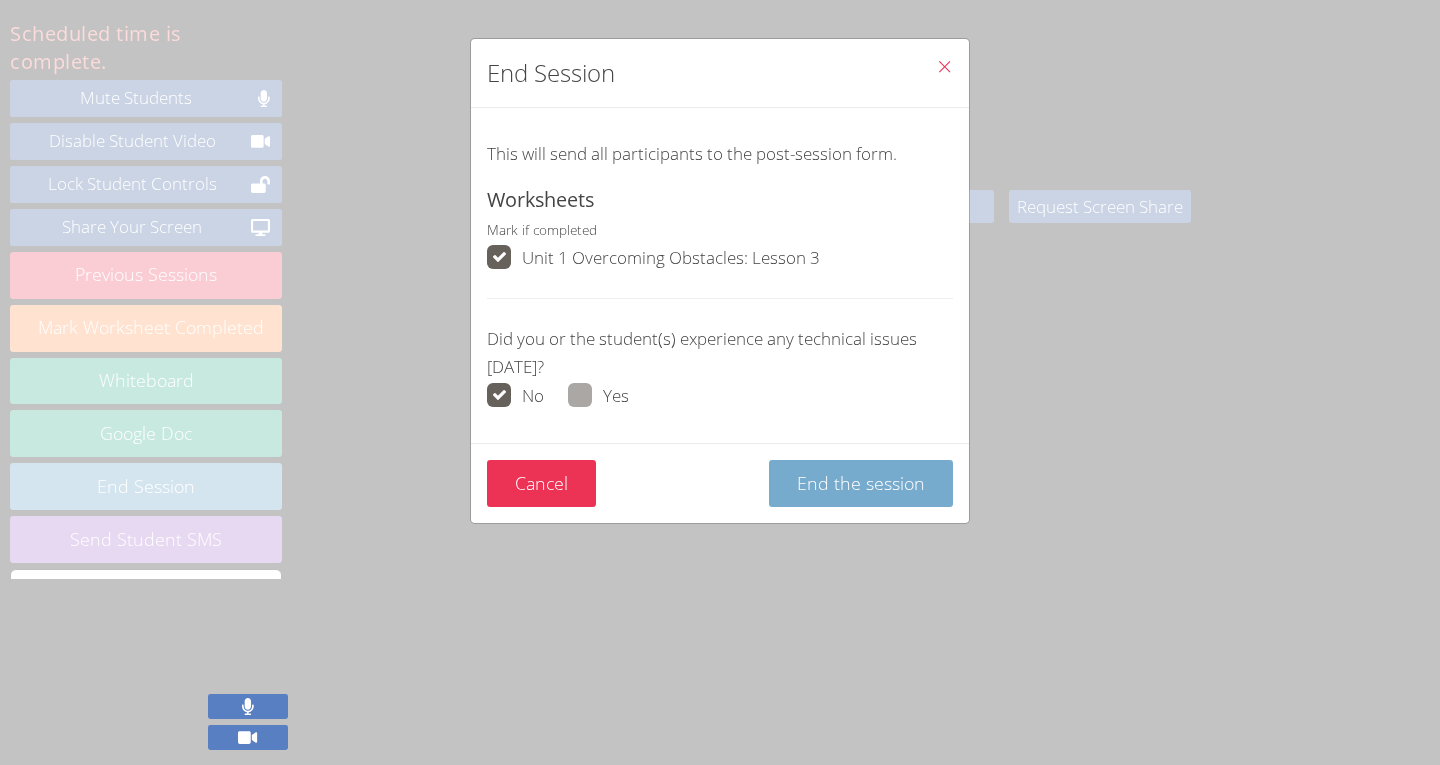 click on "End the session" at bounding box center (861, 483) 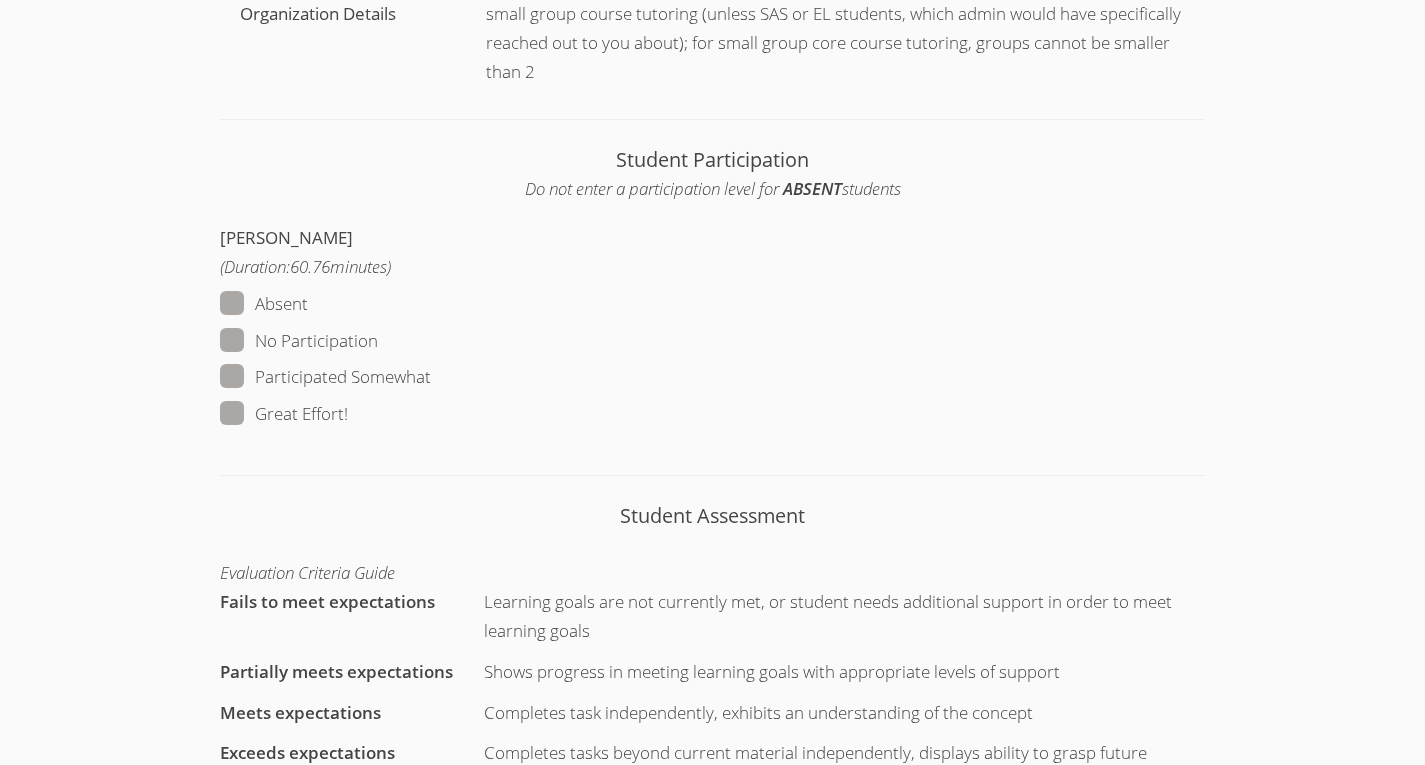 scroll, scrollTop: 907, scrollLeft: 0, axis: vertical 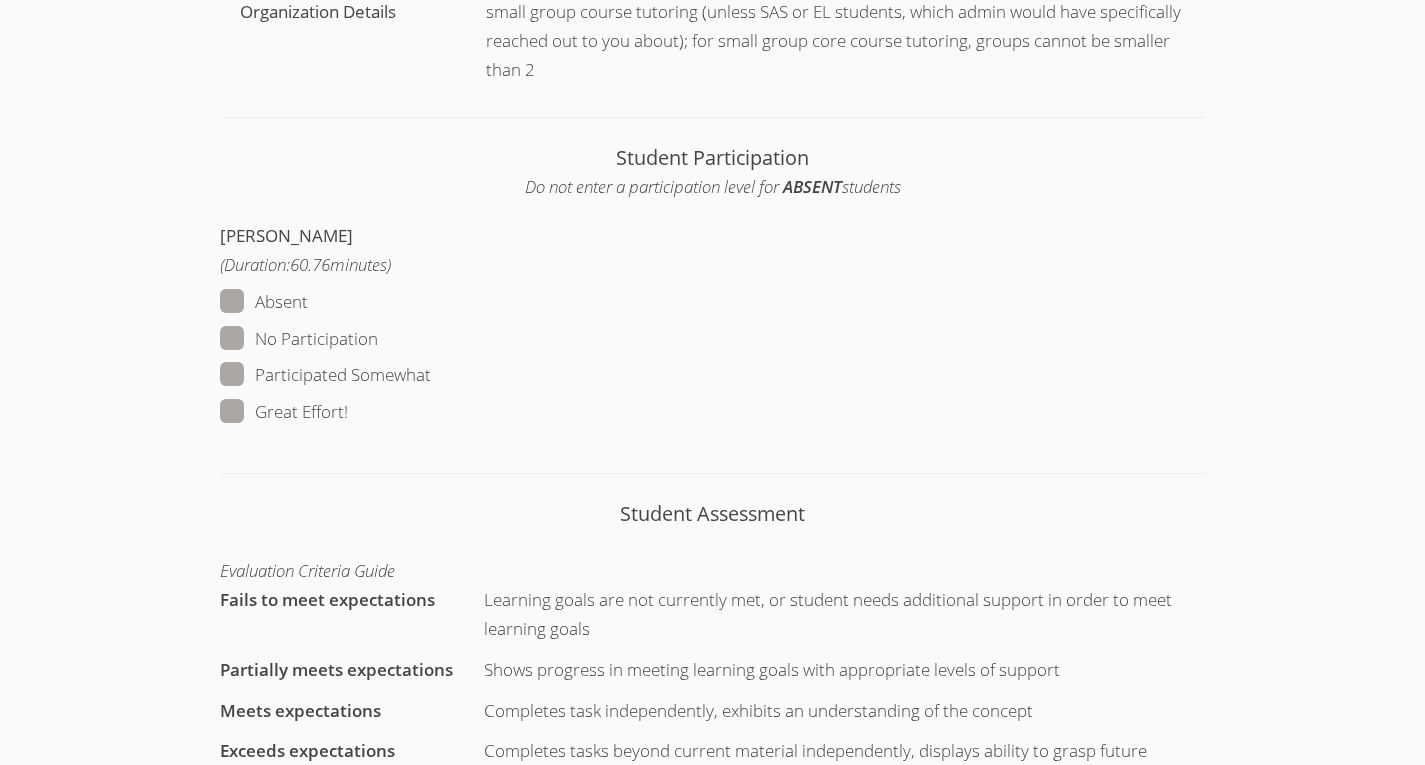 click at bounding box center [348, 411] 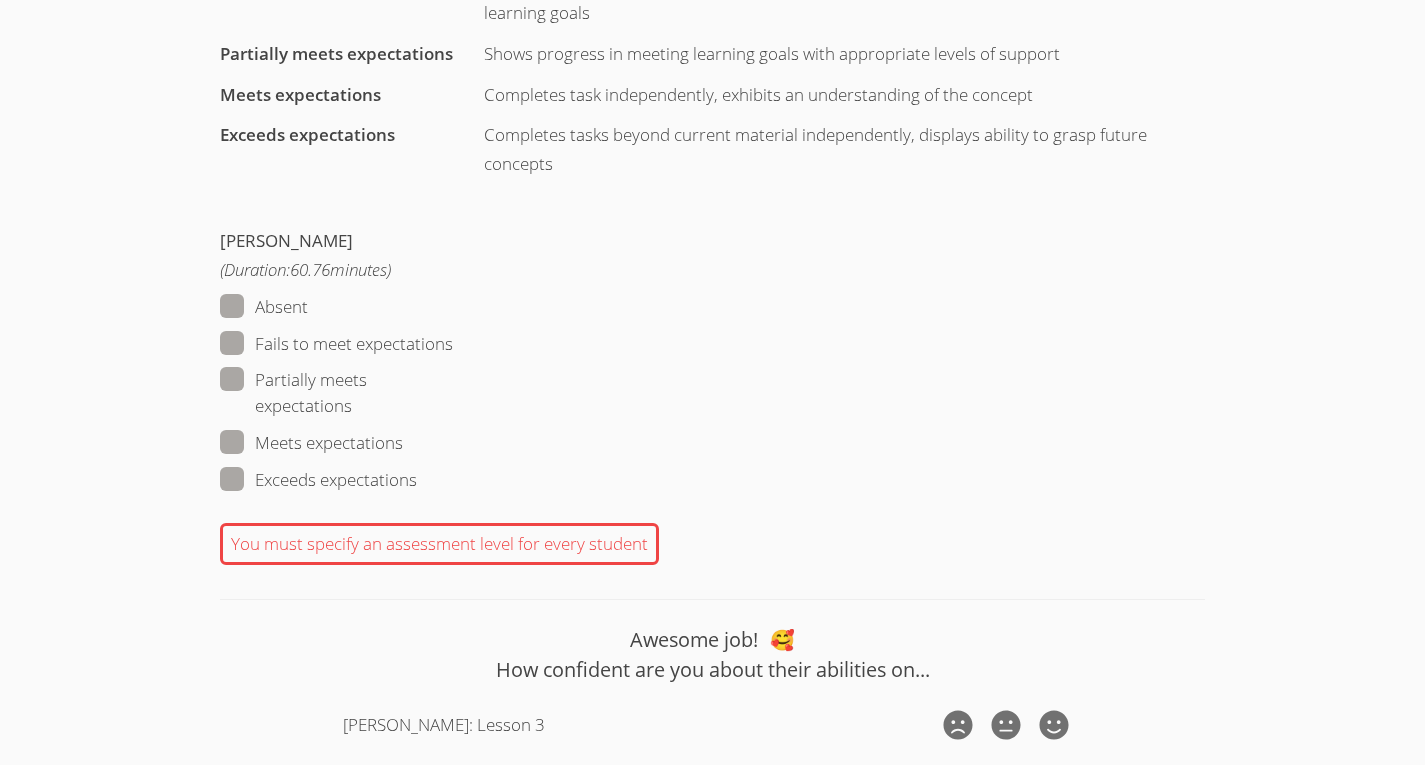scroll, scrollTop: 1524, scrollLeft: 0, axis: vertical 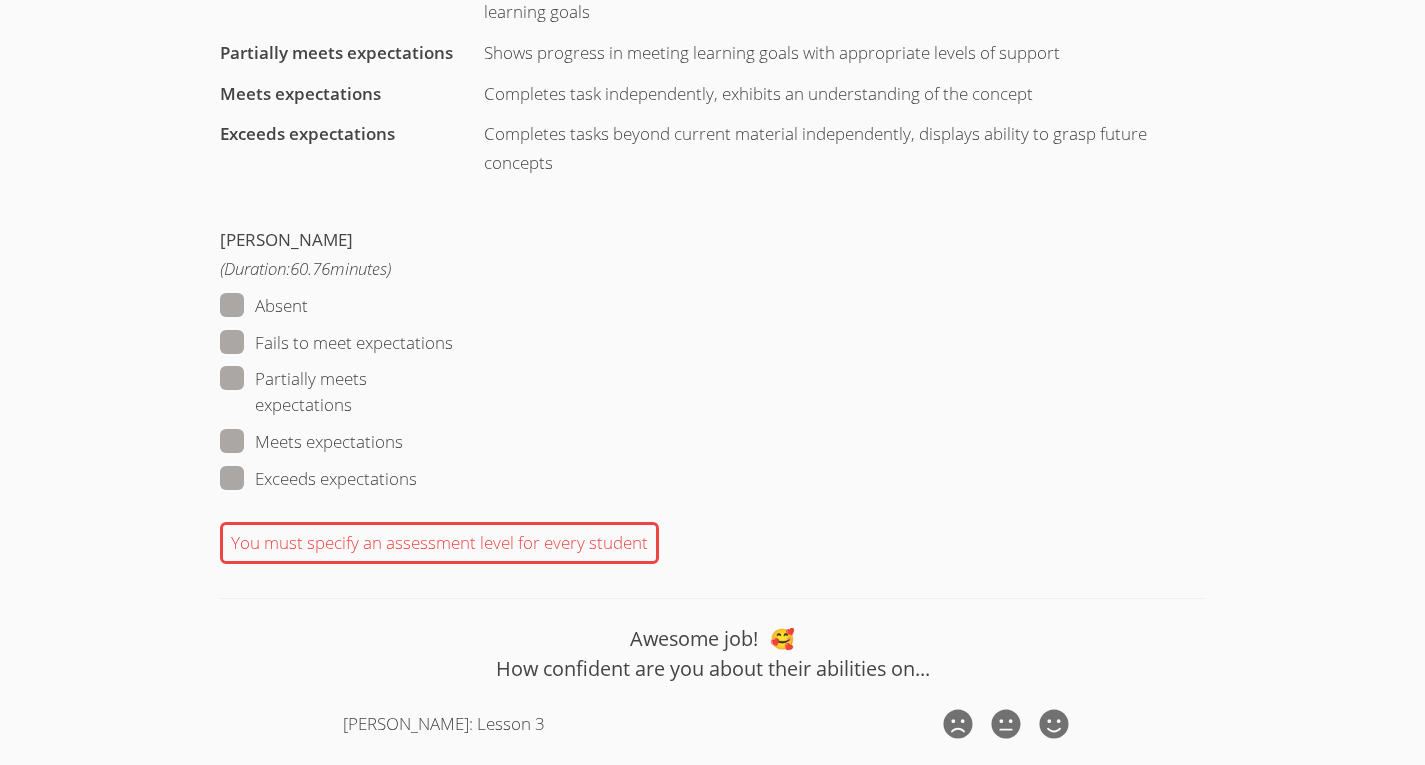 click at bounding box center (417, 478) 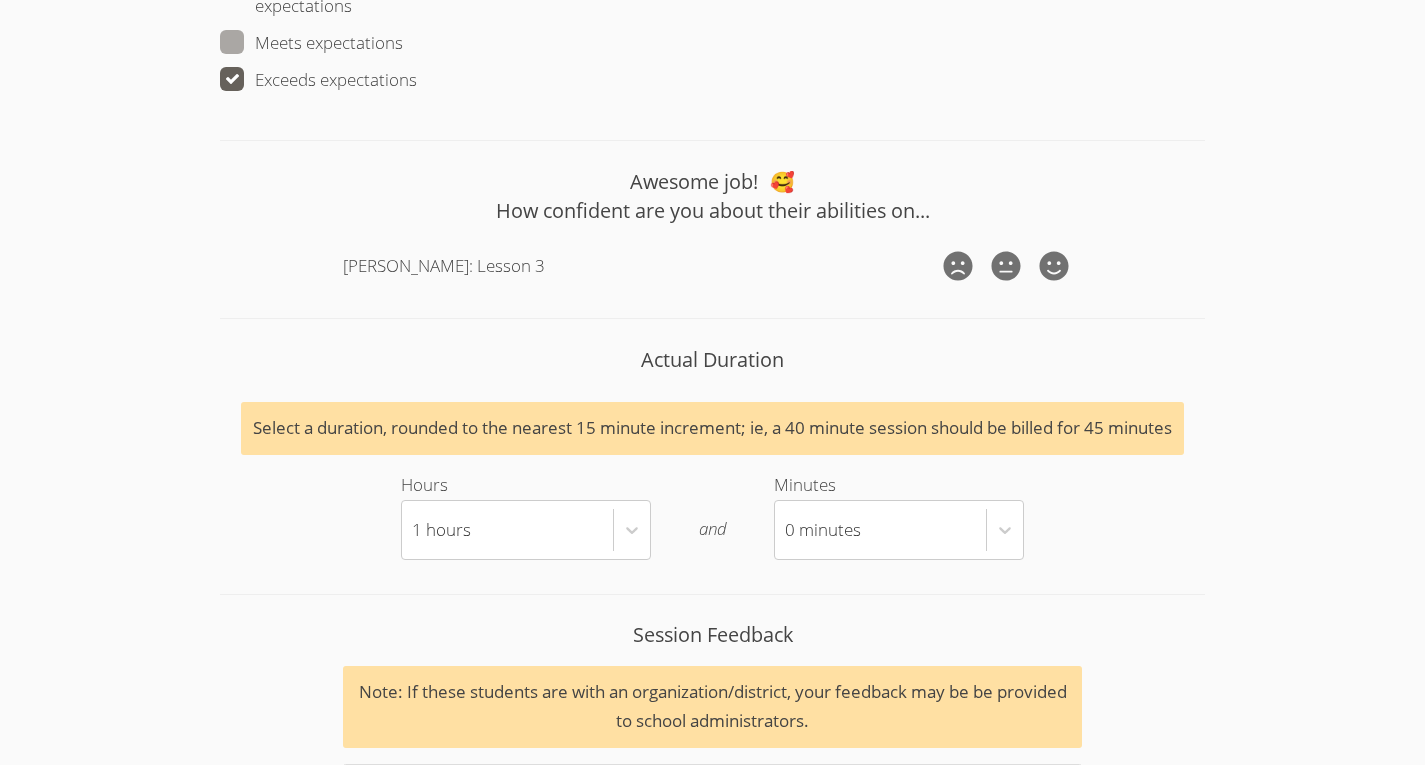 scroll, scrollTop: 1921, scrollLeft: 0, axis: vertical 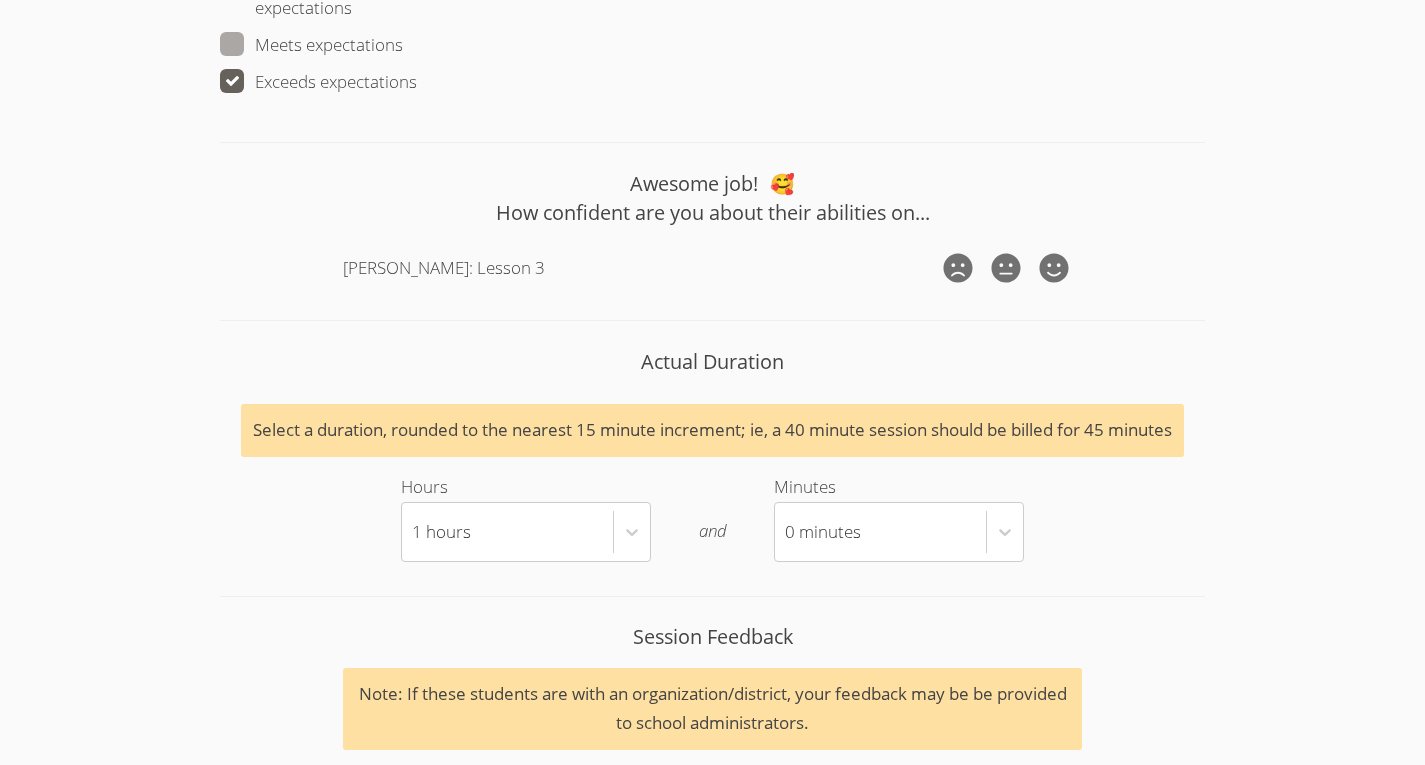 click at bounding box center (403, 44) 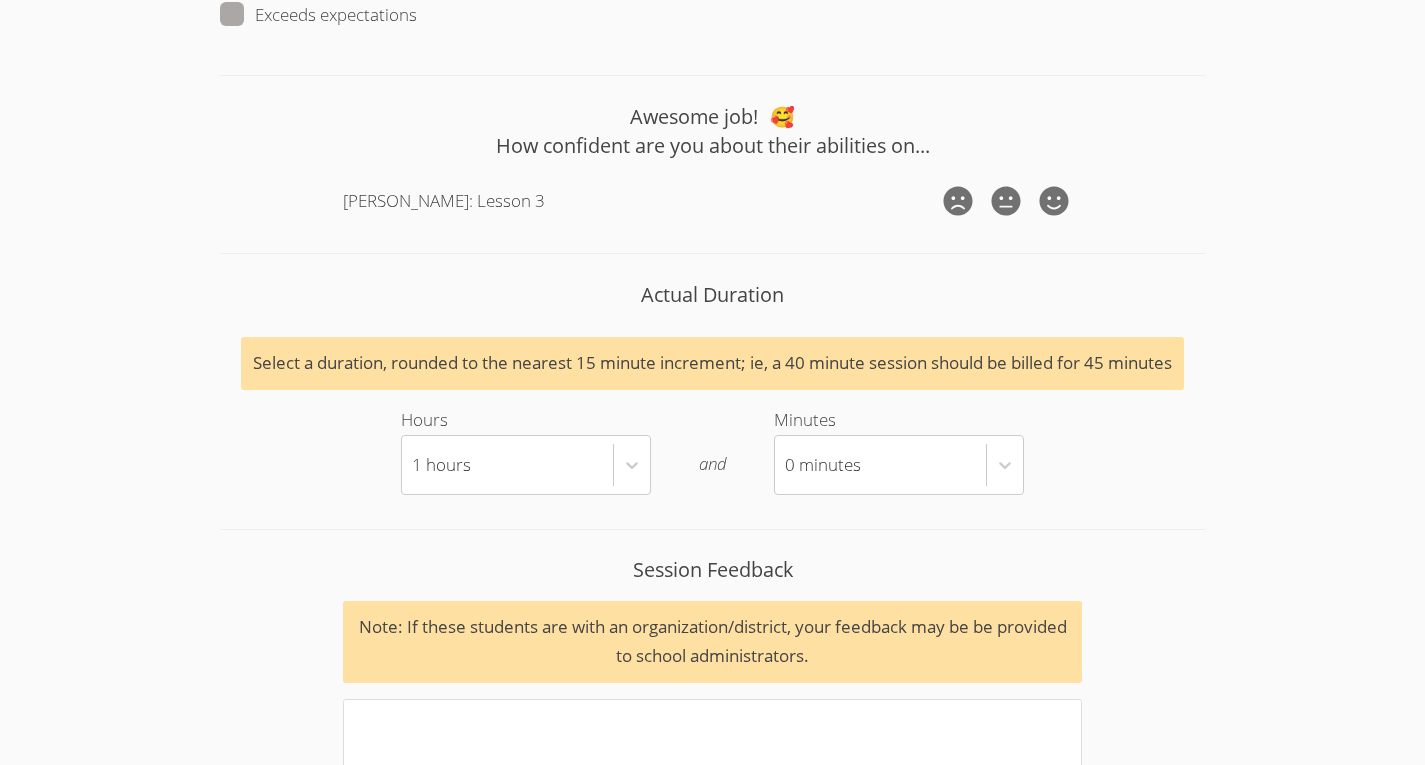 scroll, scrollTop: 1986, scrollLeft: 0, axis: vertical 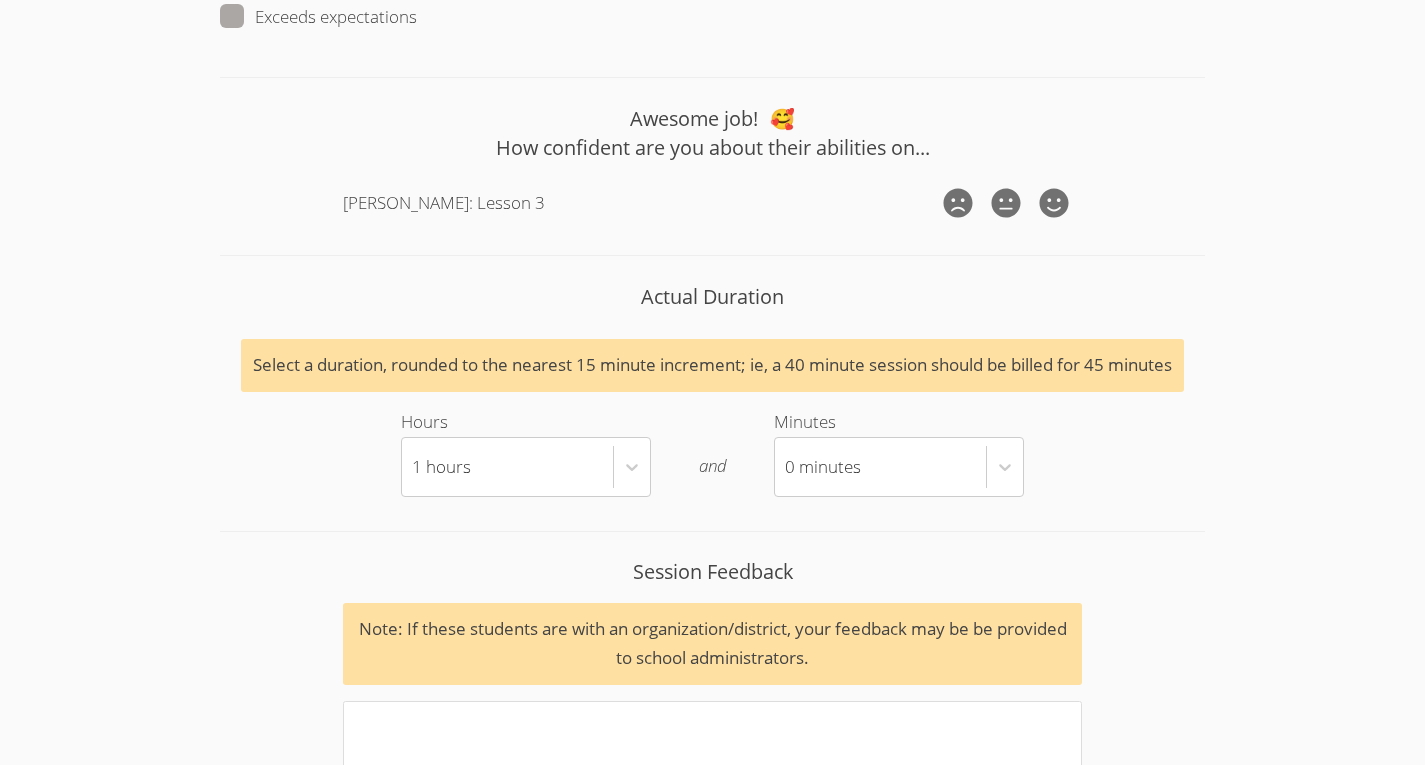 click at bounding box center [417, 16] 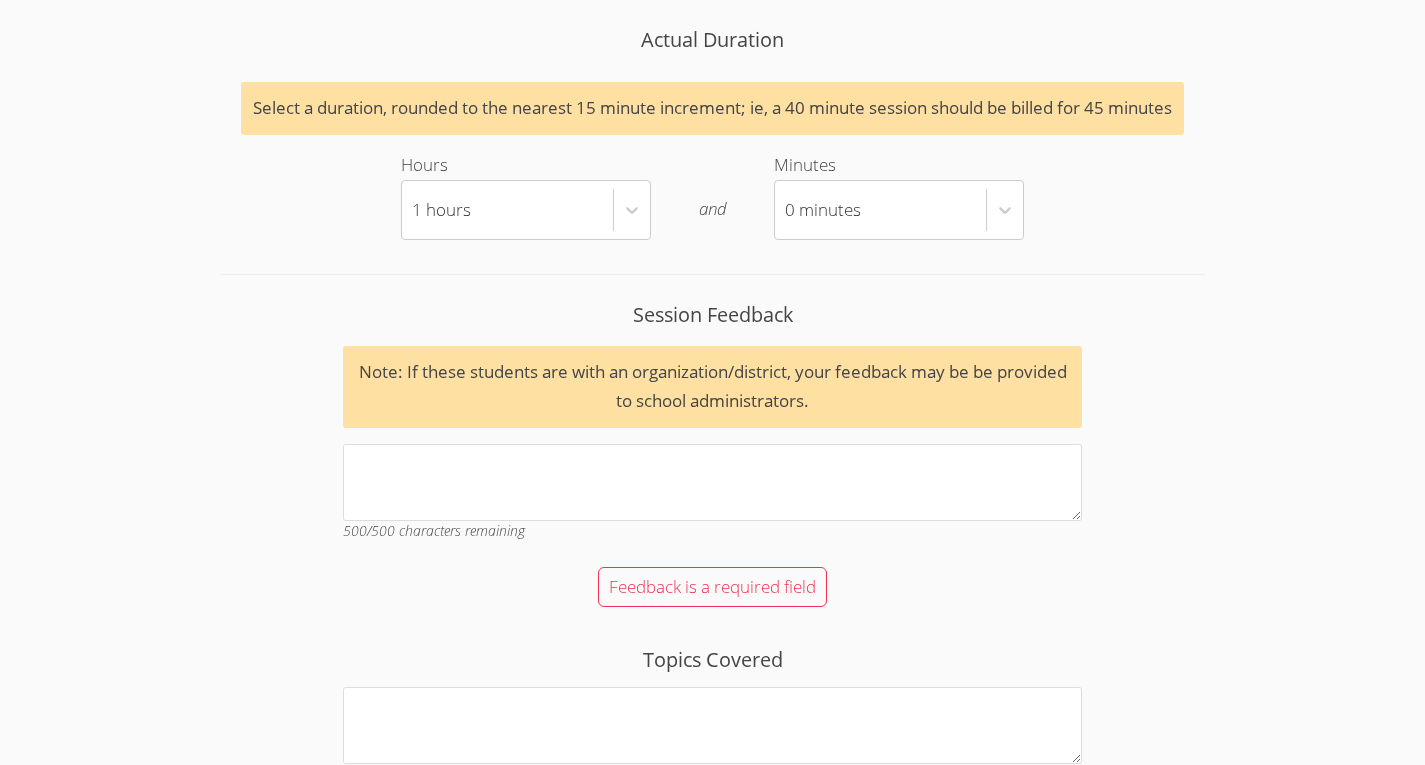 scroll, scrollTop: 2292, scrollLeft: 0, axis: vertical 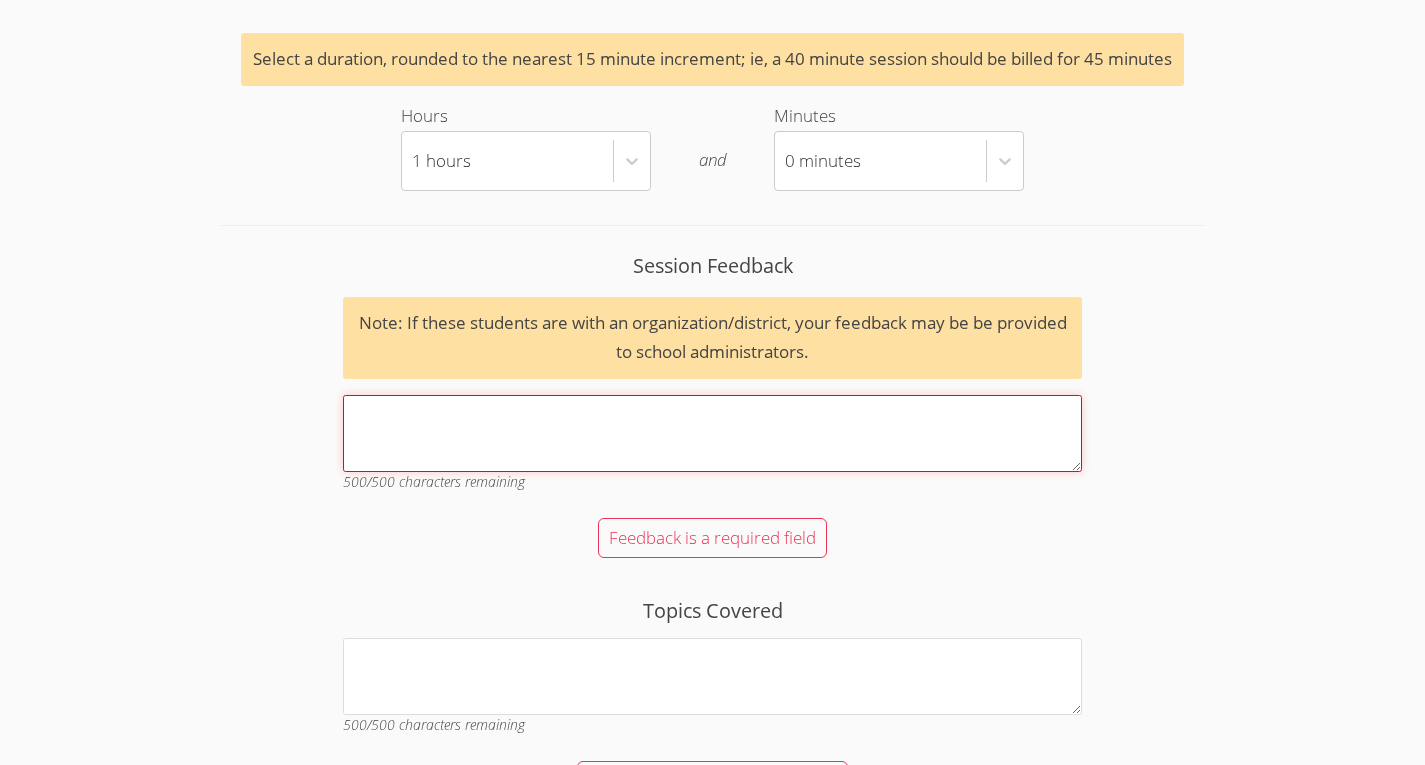 click on "Session Feedback Note: If these students are with an organization/district, your feedback may be be provided to school administrators. 500 /500 characters remaining" at bounding box center [712, 433] 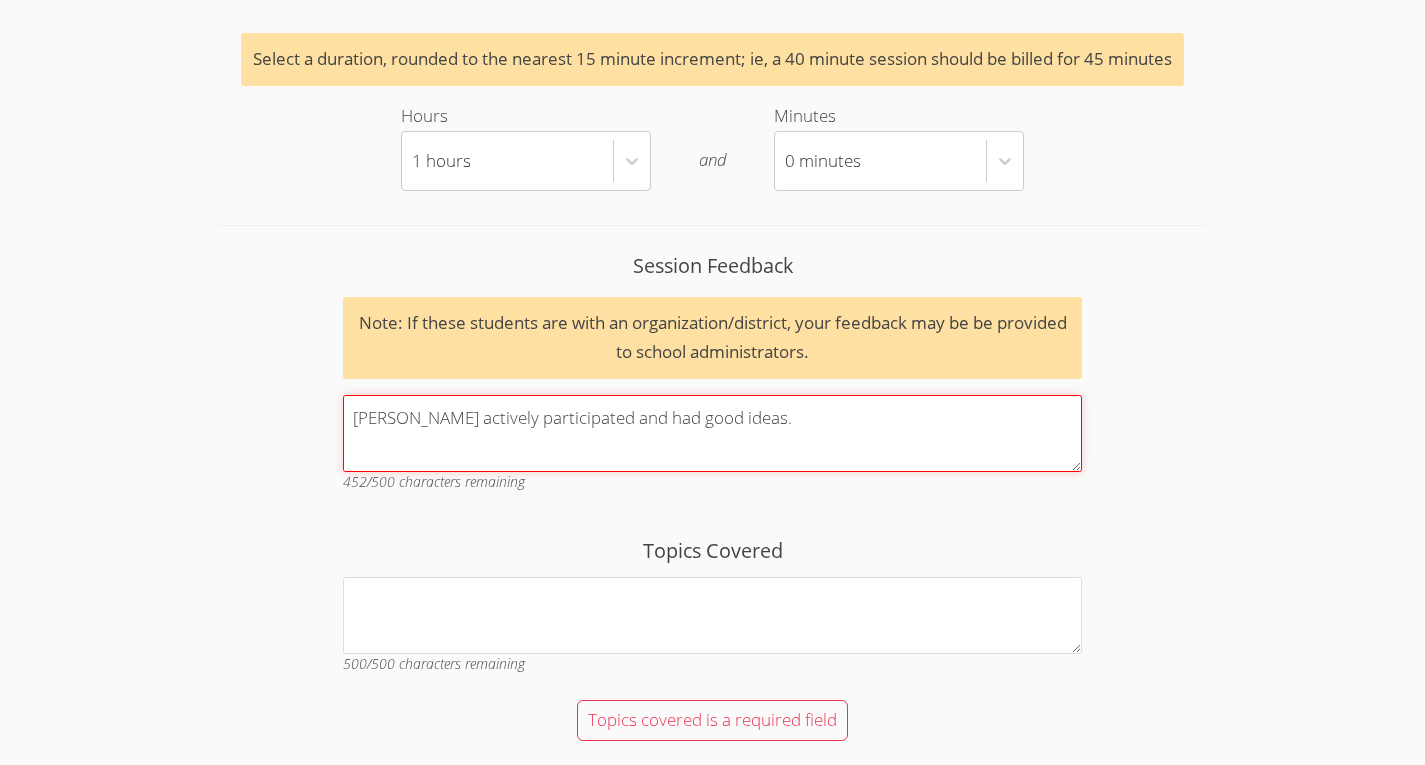 scroll, scrollTop: 2370, scrollLeft: 0, axis: vertical 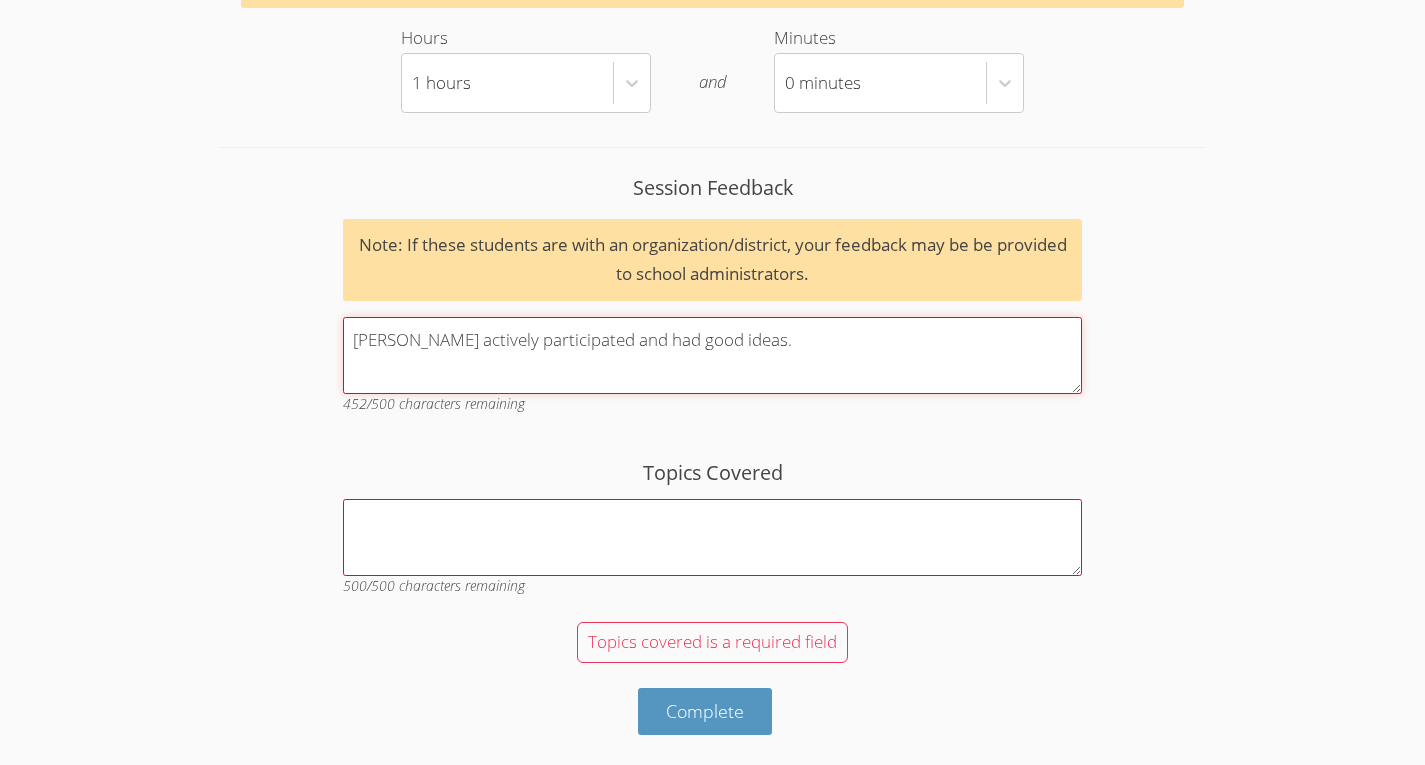 type on "Kirill actively participated and had good ideas." 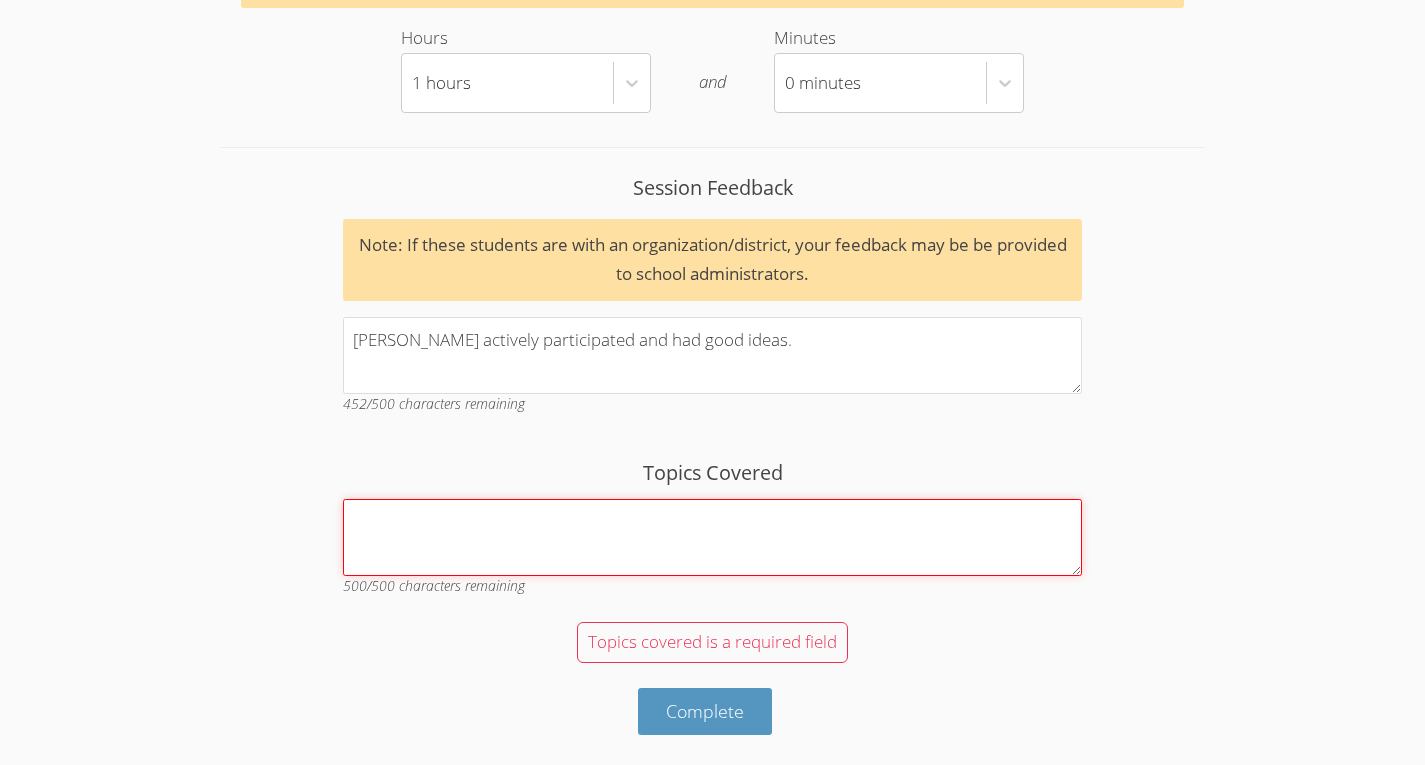 click on "Topics Covered" at bounding box center [712, 537] 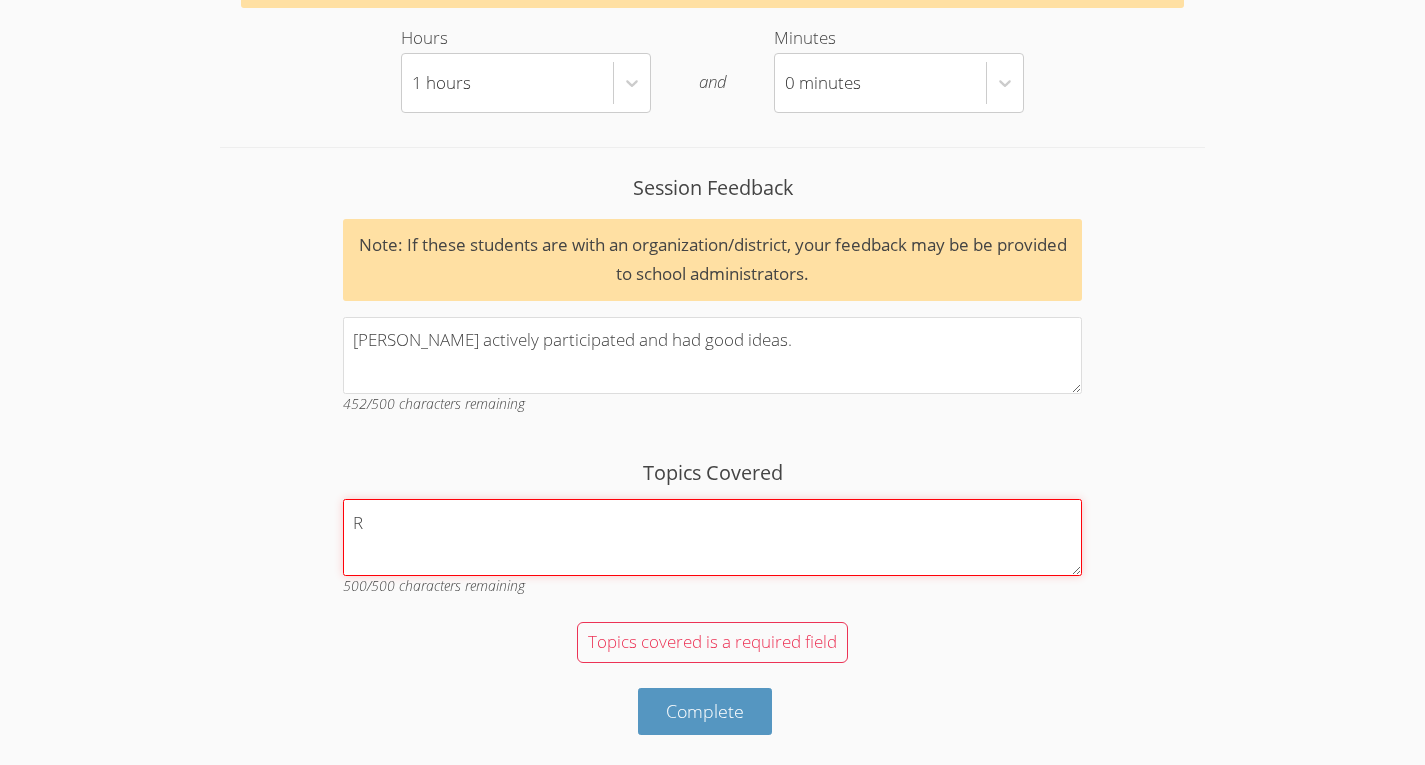 scroll, scrollTop: 2309, scrollLeft: 0, axis: vertical 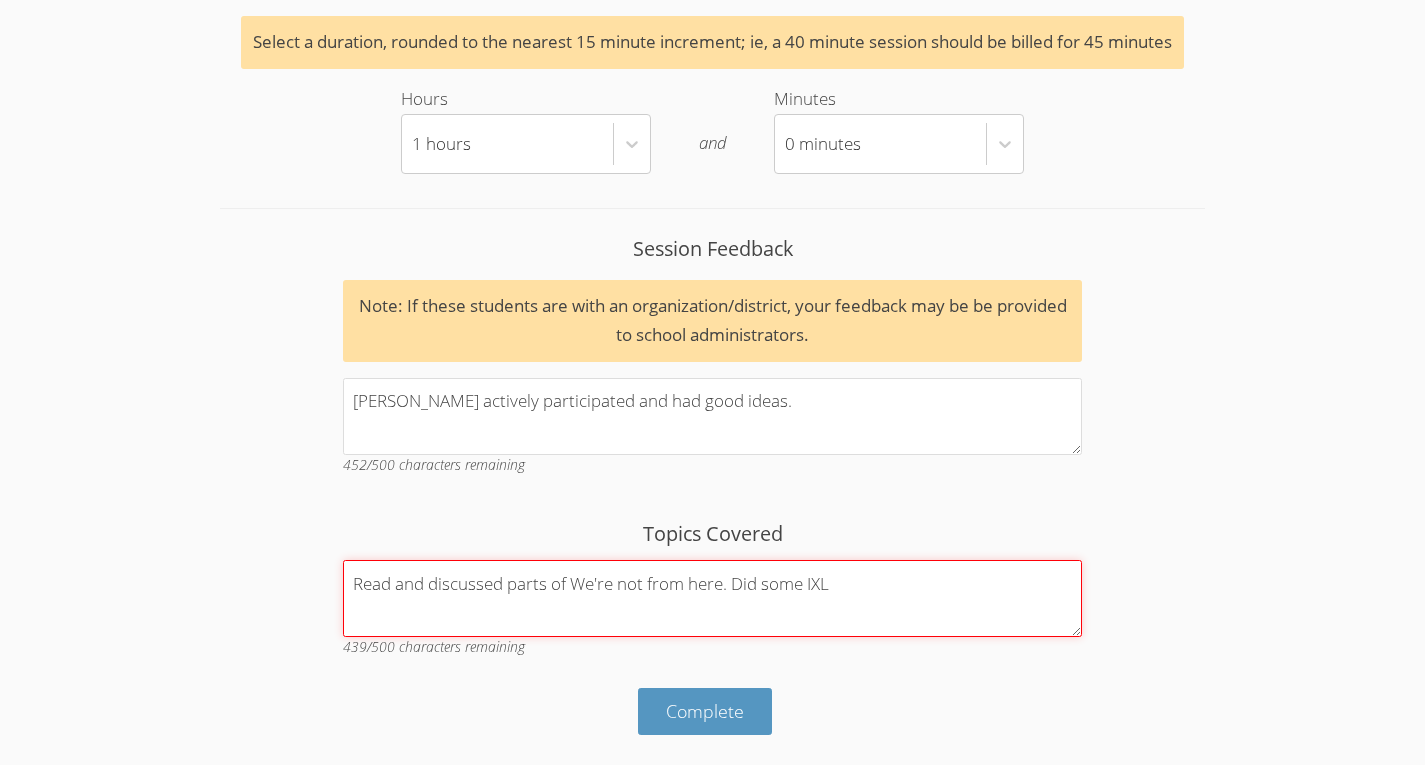 click on "Read and discussed parts of We're not from here. Did some IXL" at bounding box center [712, 598] 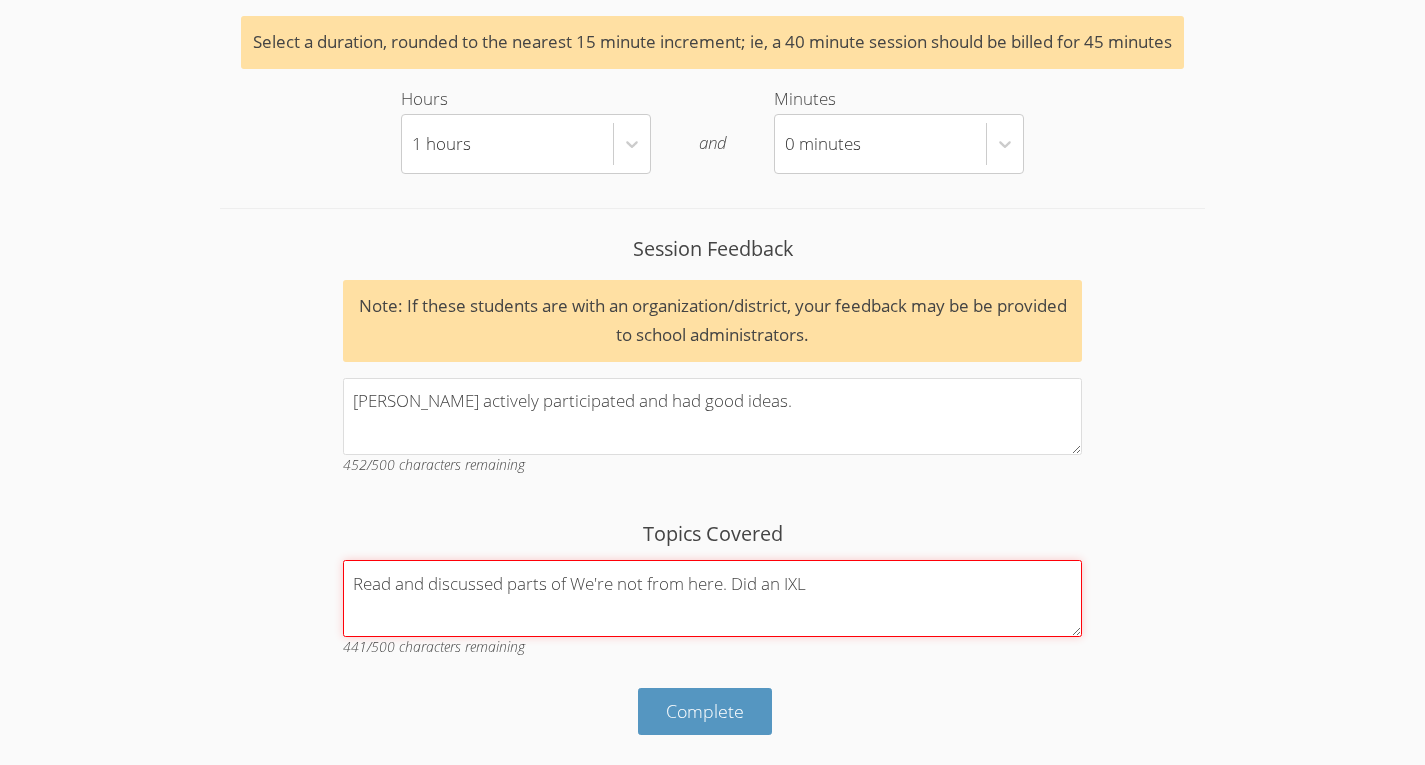 click on "Read and discussed parts of We're not from here. Did an IXL" at bounding box center [712, 598] 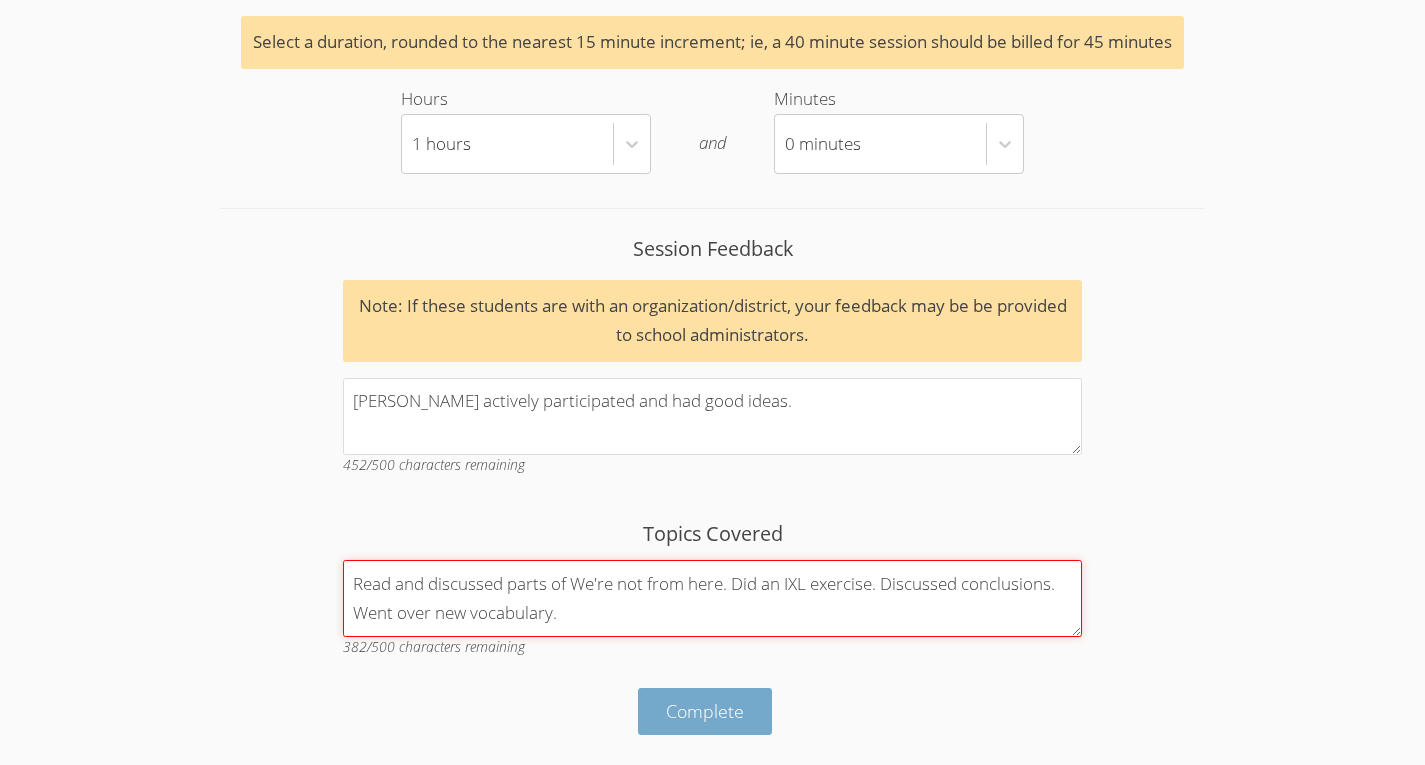 type on "Read and discussed parts of We're not from here. Did an IXL exercise. Discussed conclusions. Went over new vocabulary." 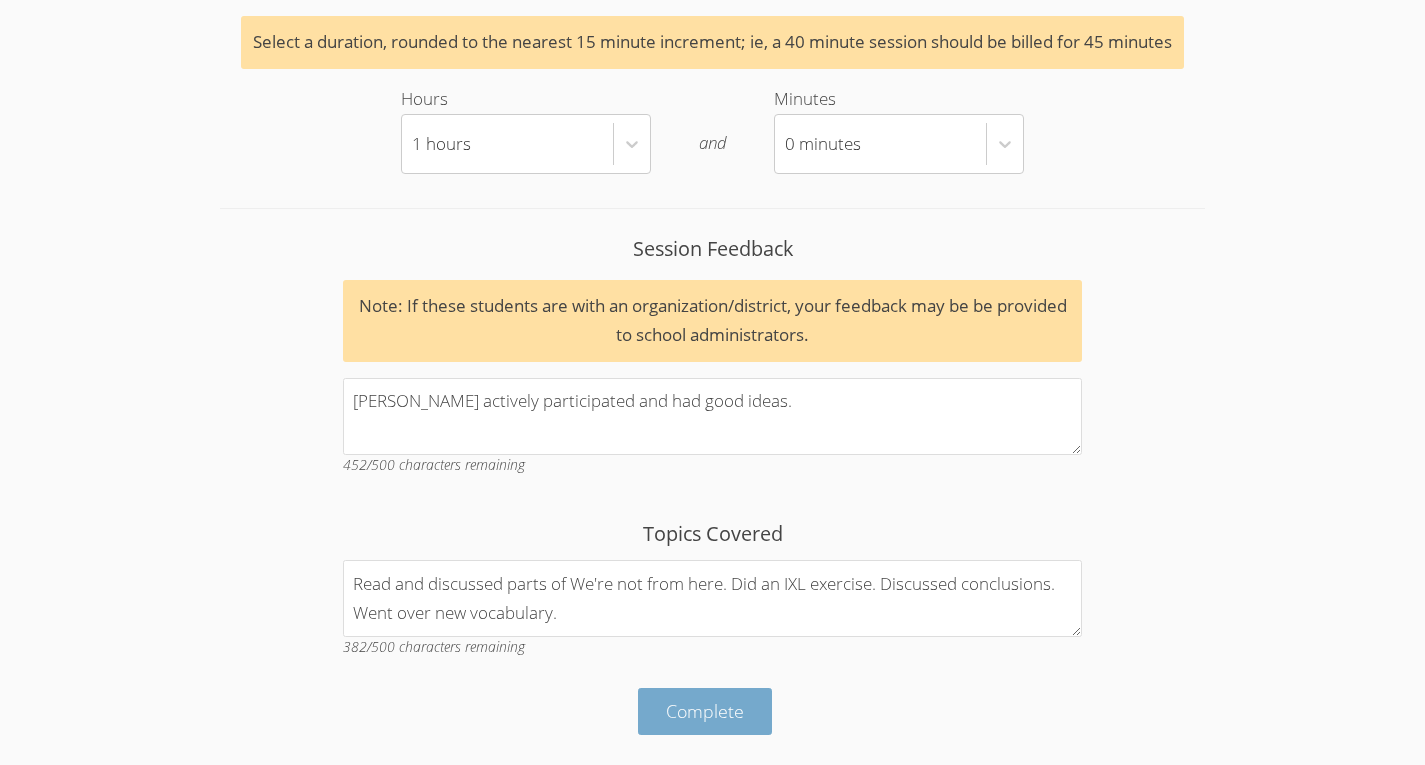 click on "Complete" at bounding box center (705, 711) 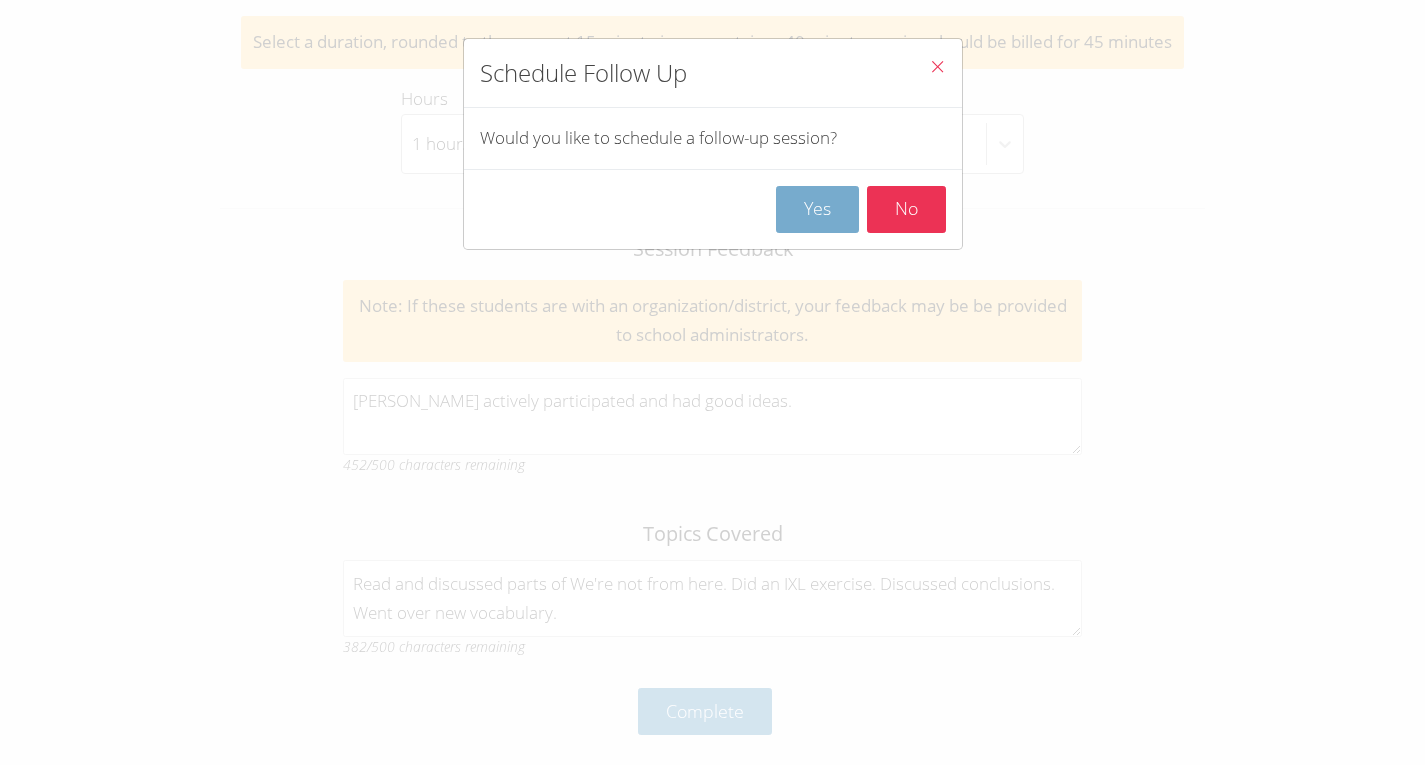 click on "Yes" at bounding box center (817, 209) 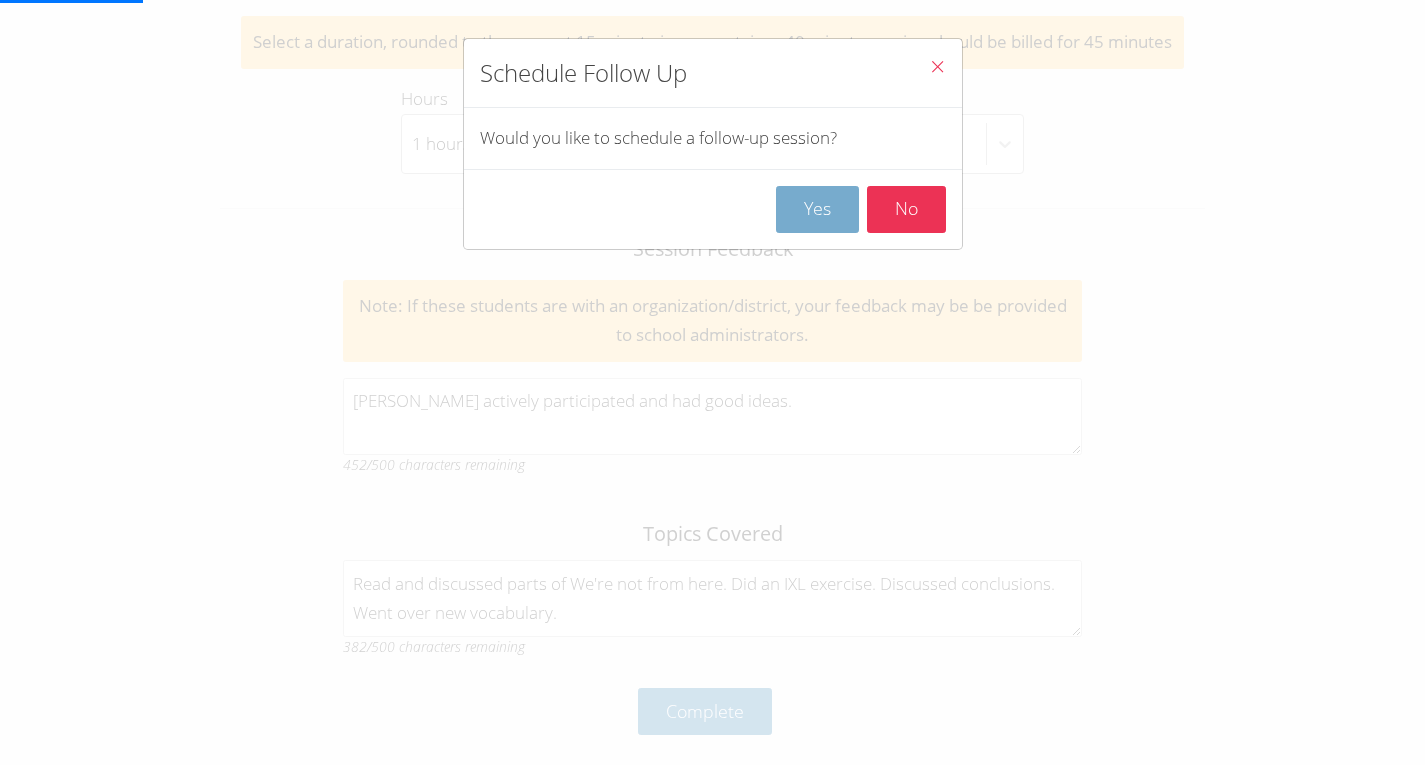 scroll, scrollTop: 0, scrollLeft: 0, axis: both 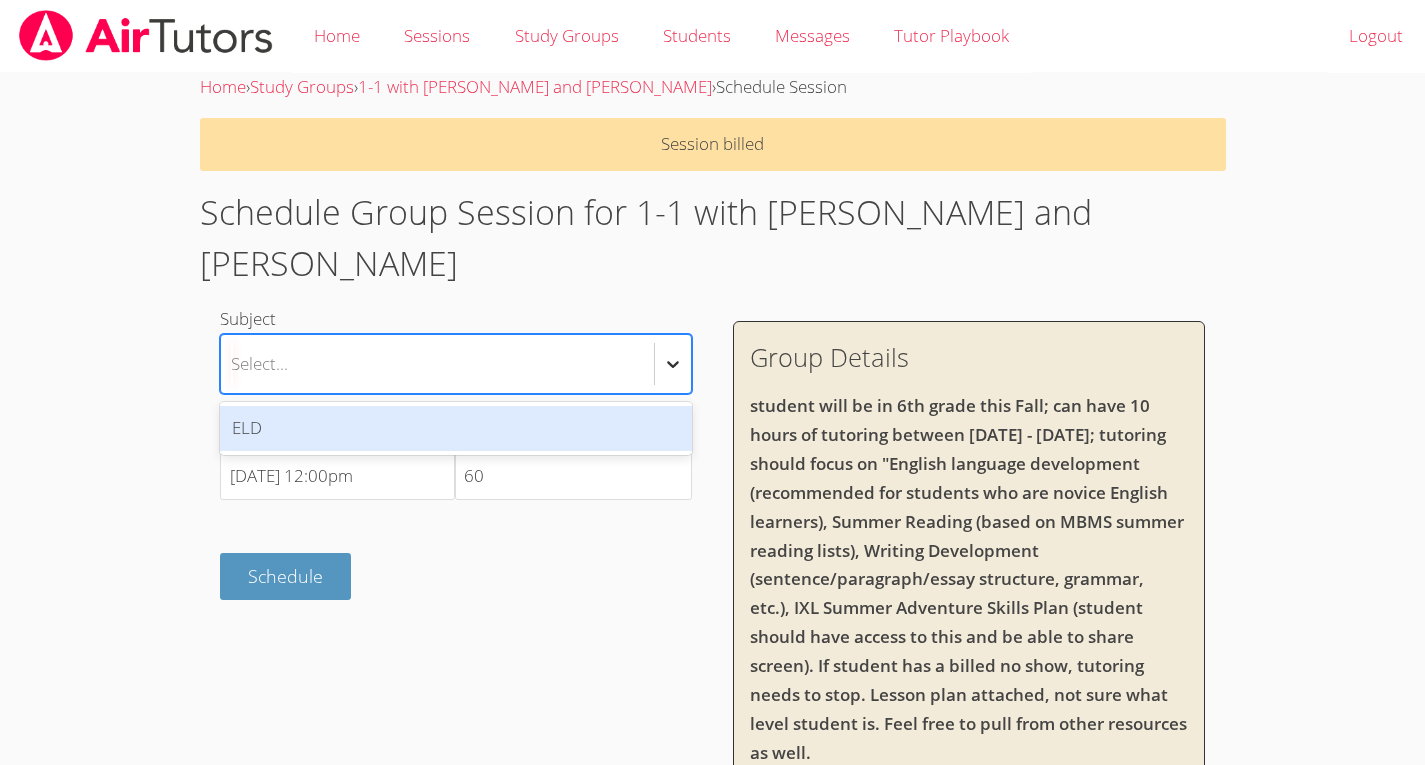 click 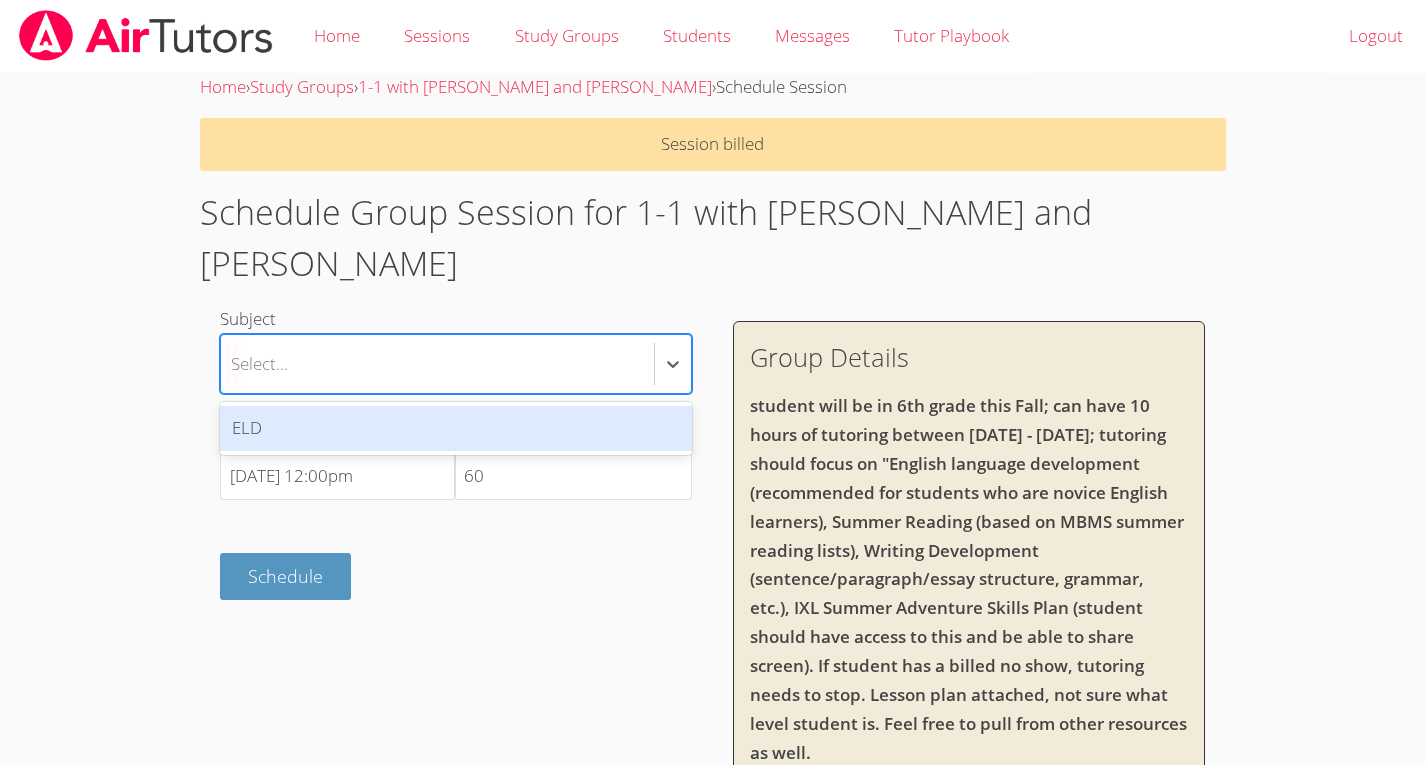 click on "ELD" at bounding box center (456, 428) 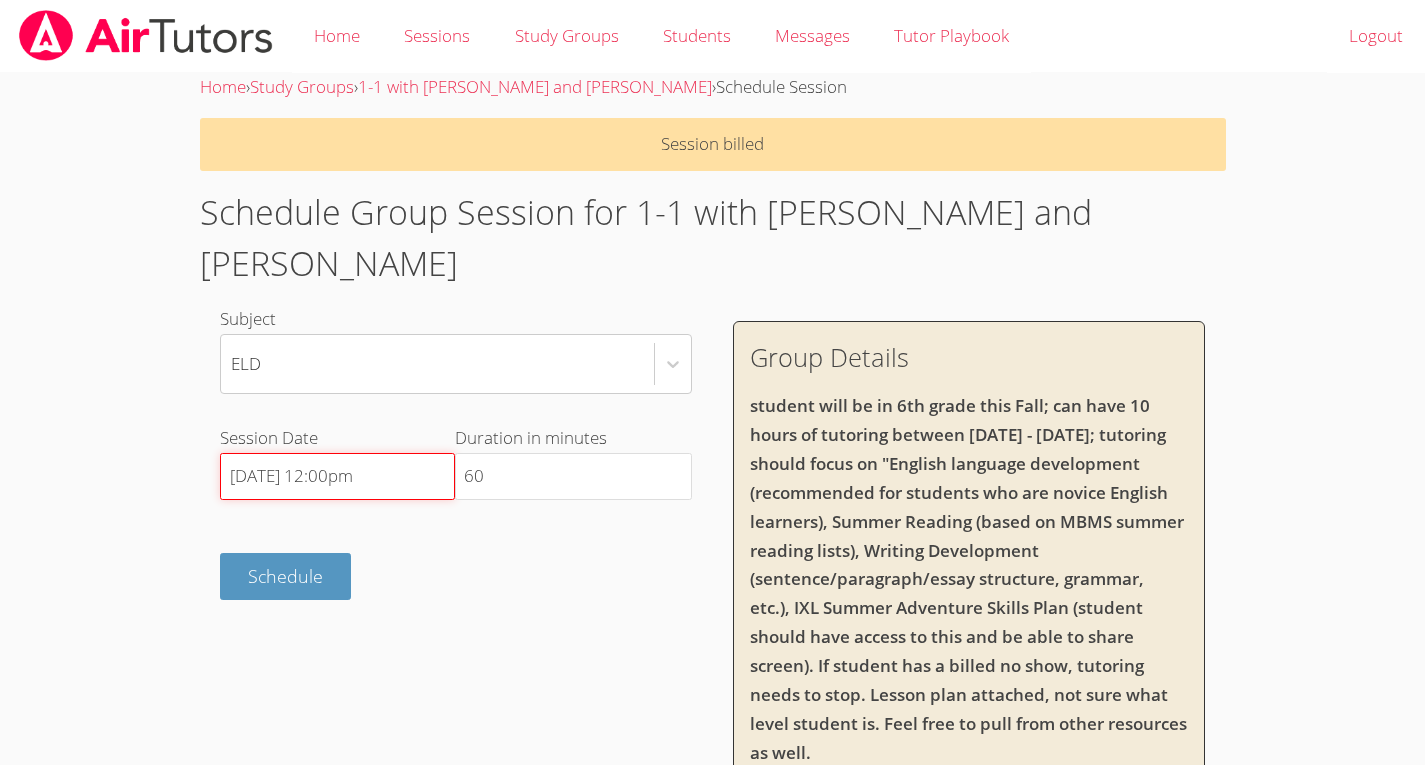 click on "7/22/2025 12:00pm" at bounding box center (337, 477) 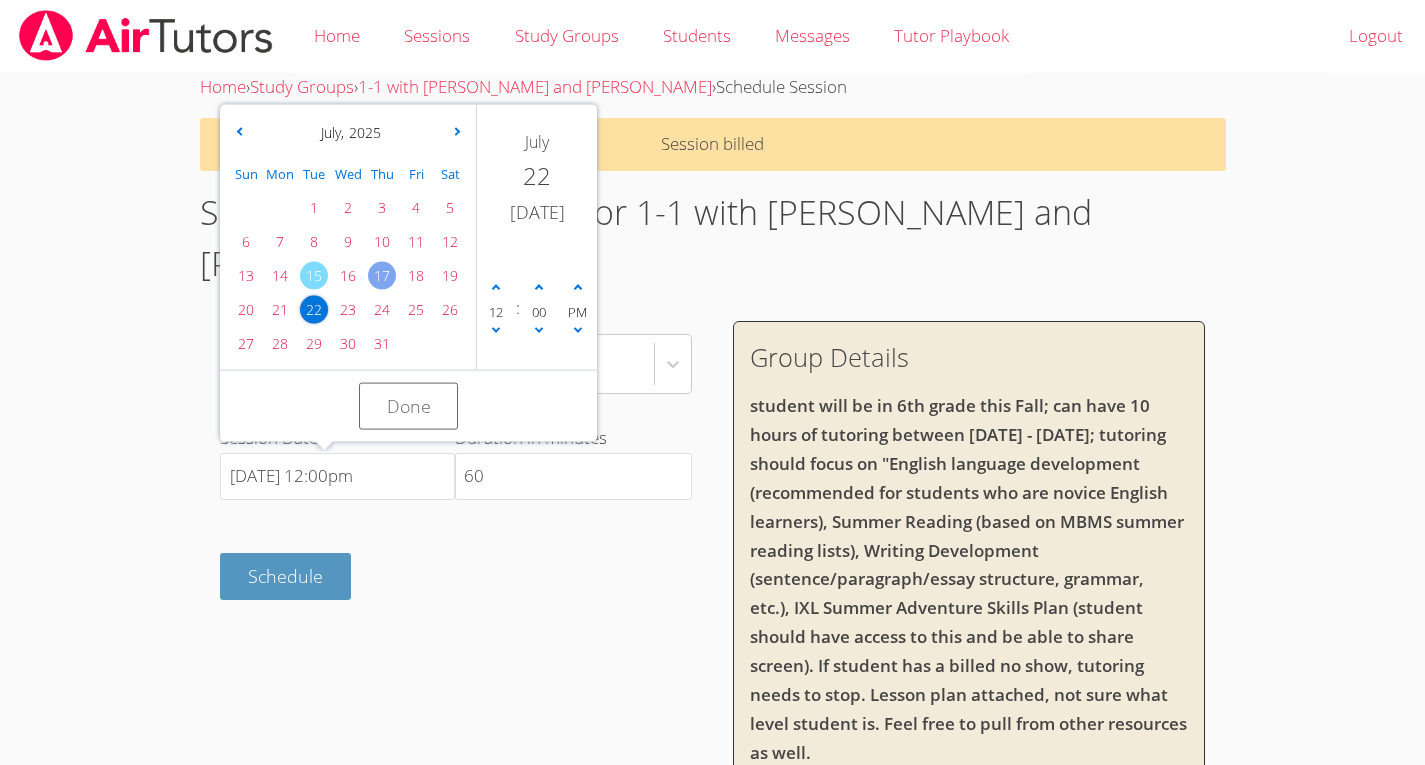 click on "17" at bounding box center (382, 276) 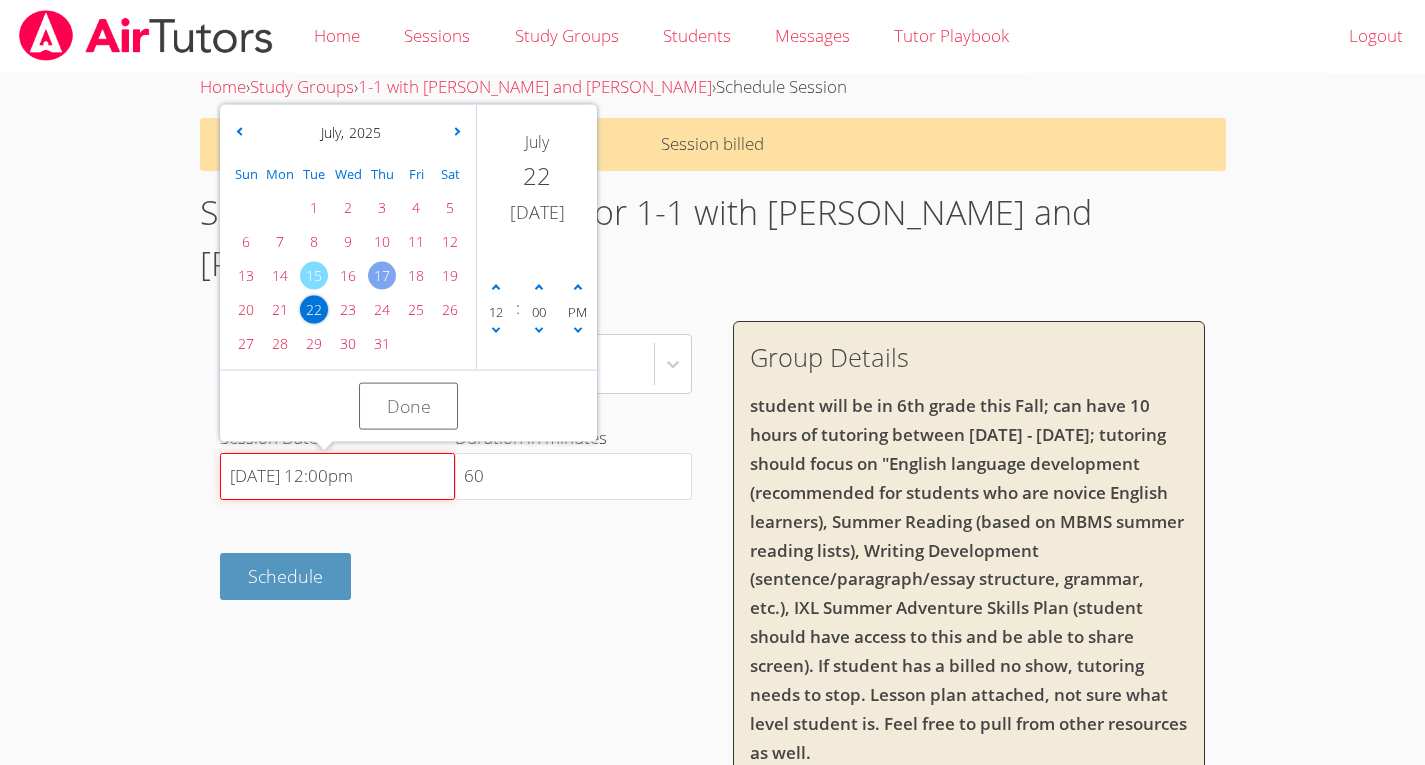click on "7/22/2025 12:00pm" at bounding box center [337, 477] 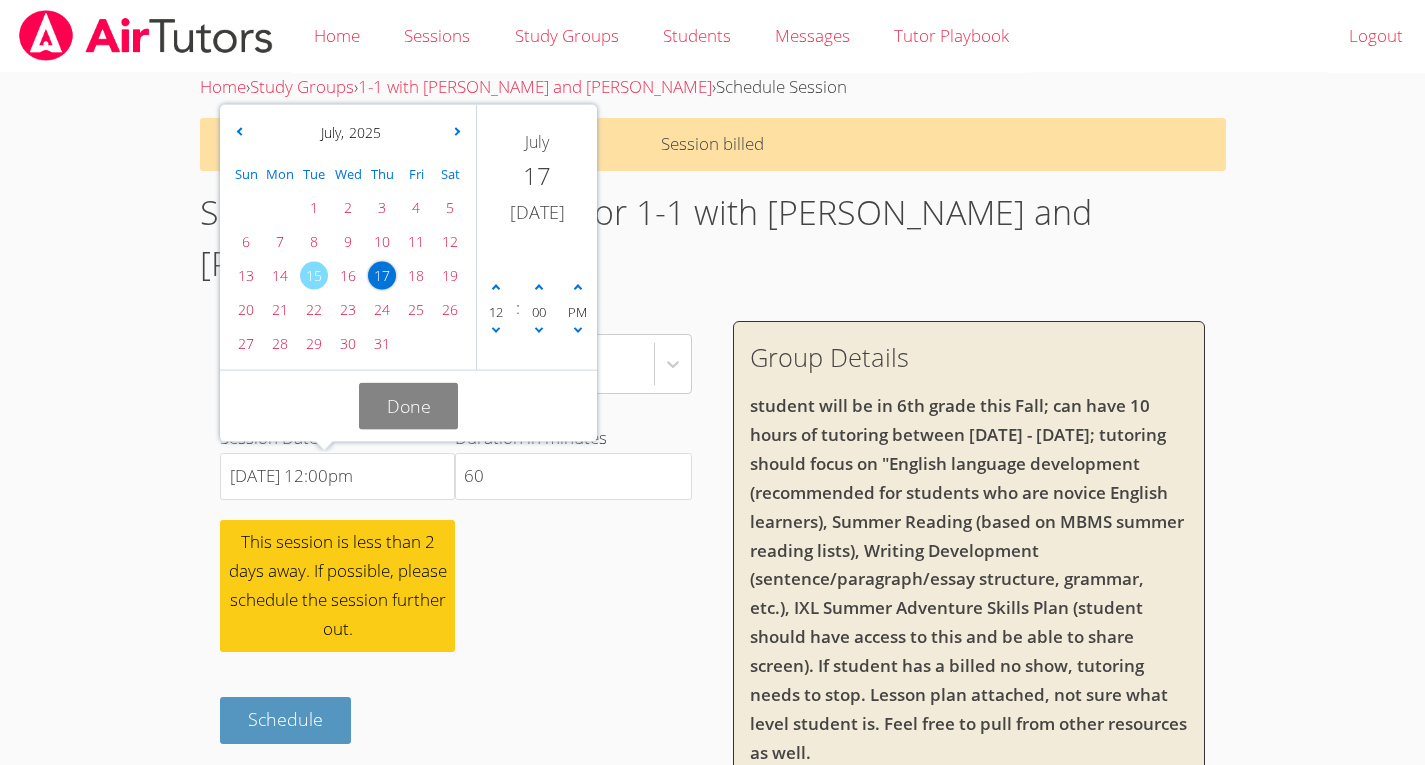 click on "Done" at bounding box center (409, 406) 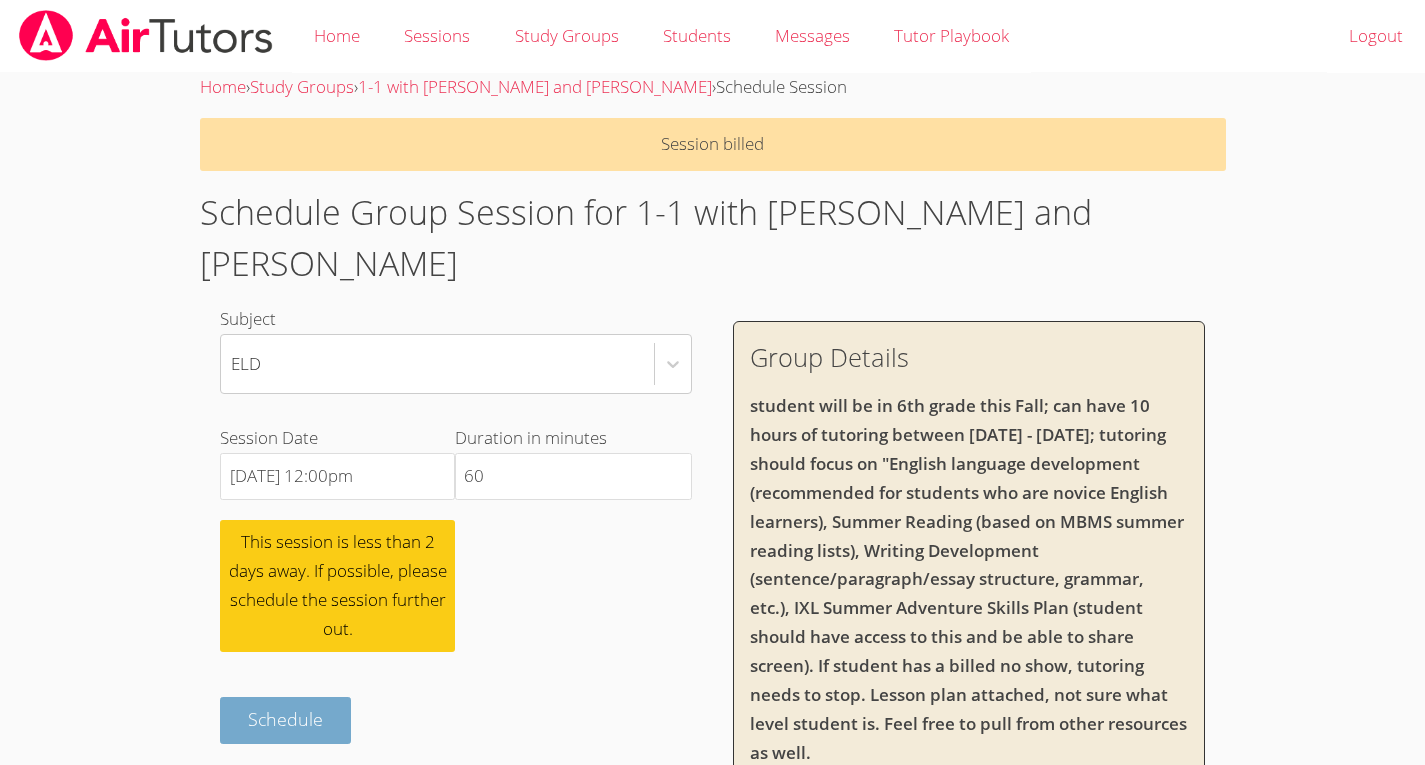 click on "Schedule" at bounding box center (285, 720) 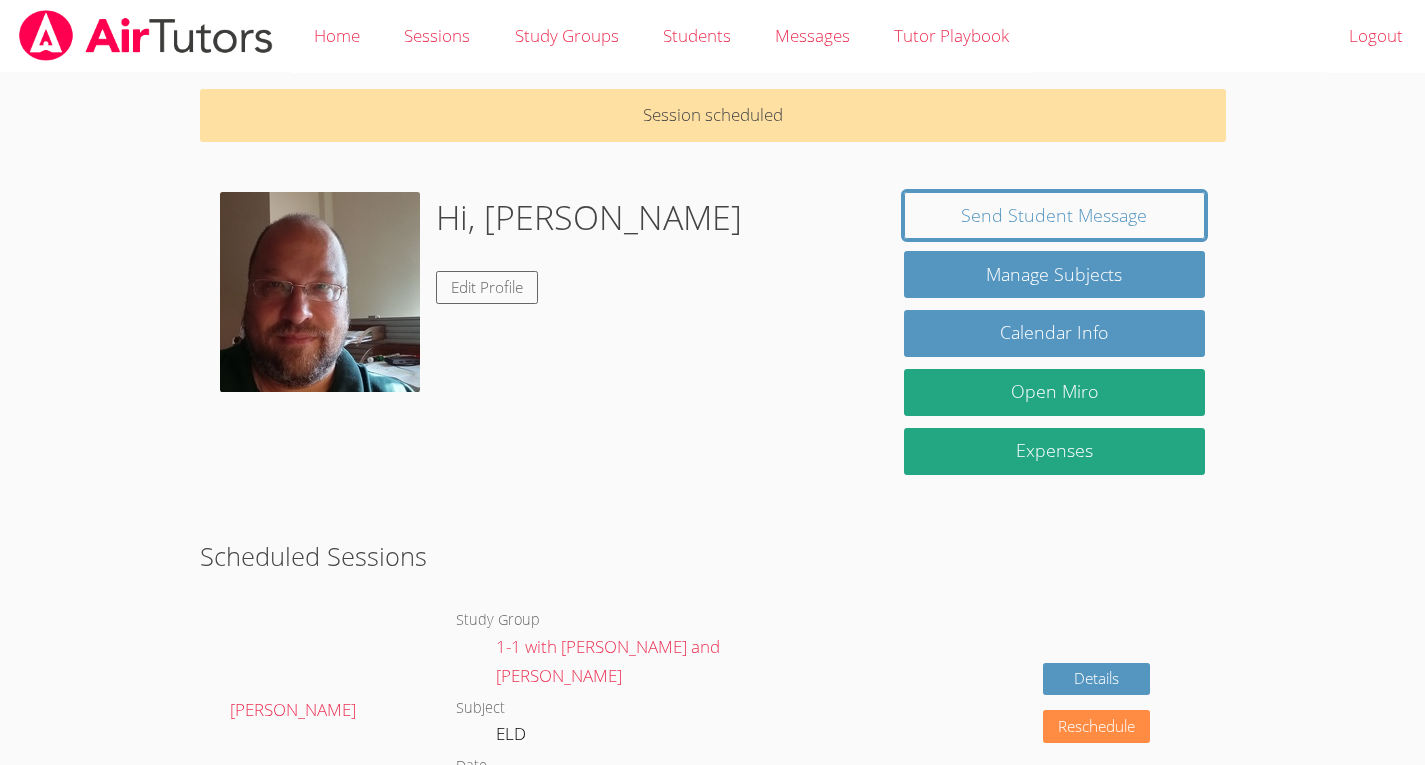 scroll, scrollTop: 0, scrollLeft: 0, axis: both 